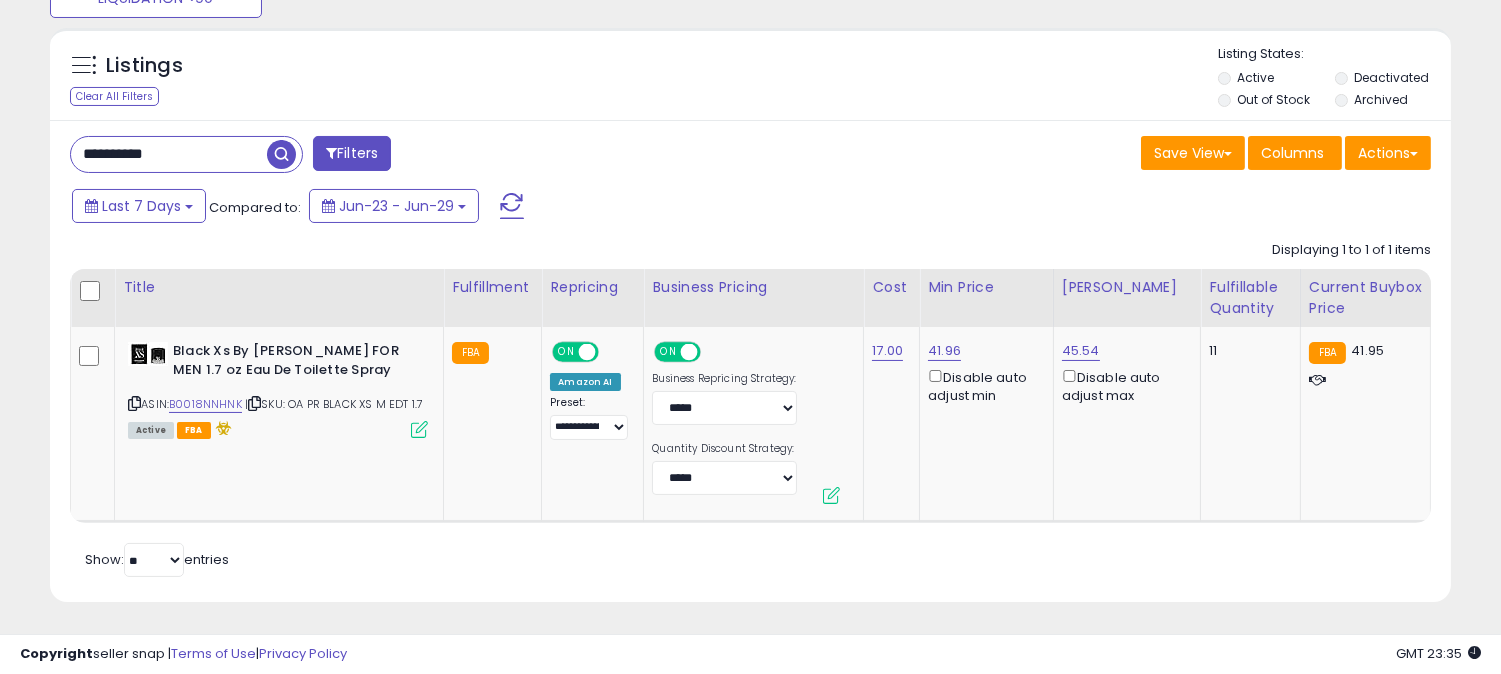 scroll, scrollTop: 371, scrollLeft: 0, axis: vertical 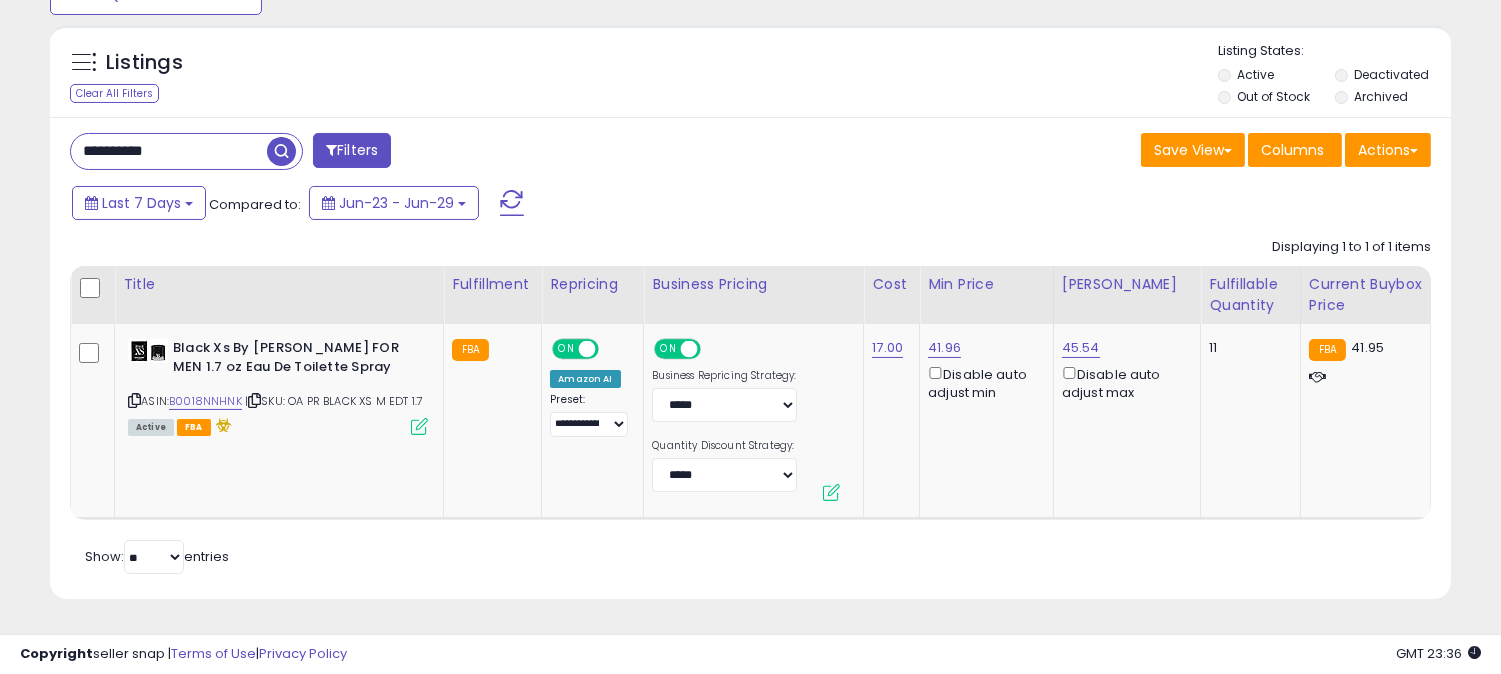 click on "**********" at bounding box center (169, 151) 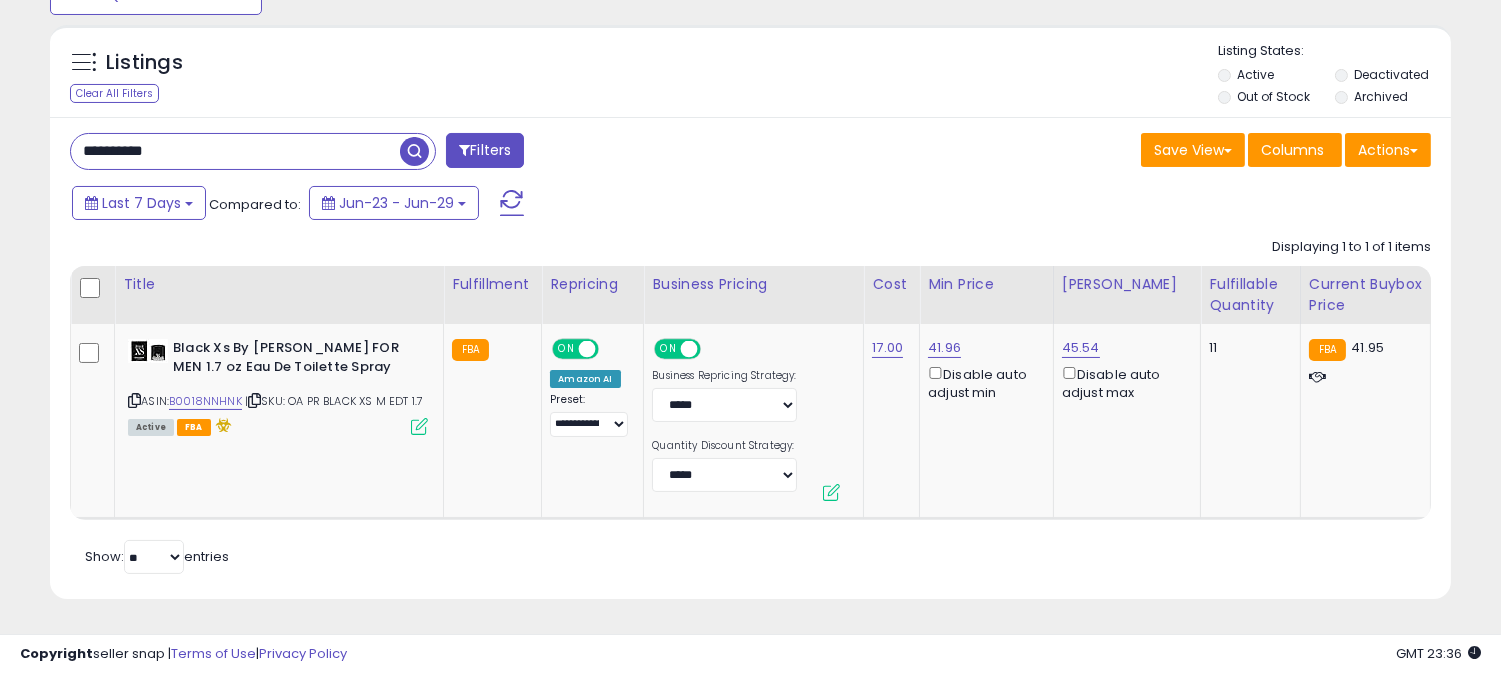 paste 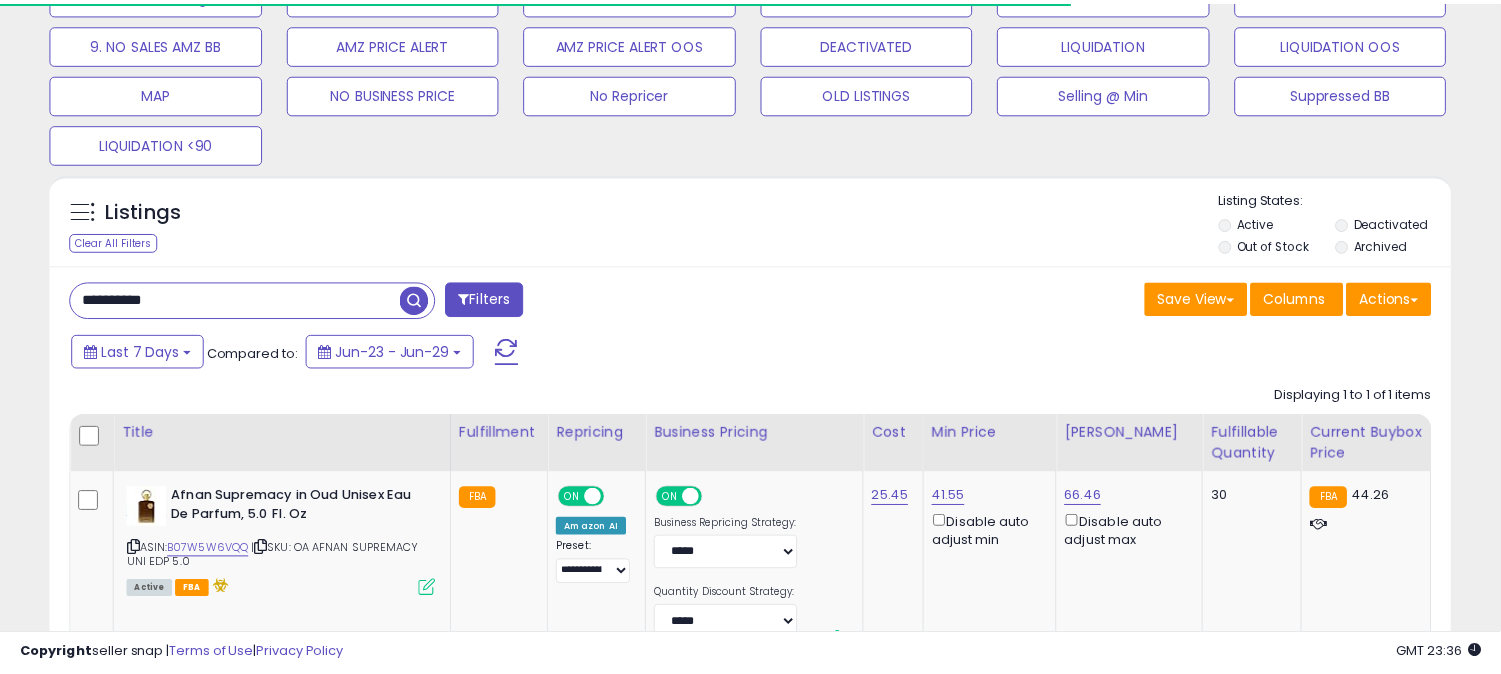 scroll, scrollTop: 371, scrollLeft: 0, axis: vertical 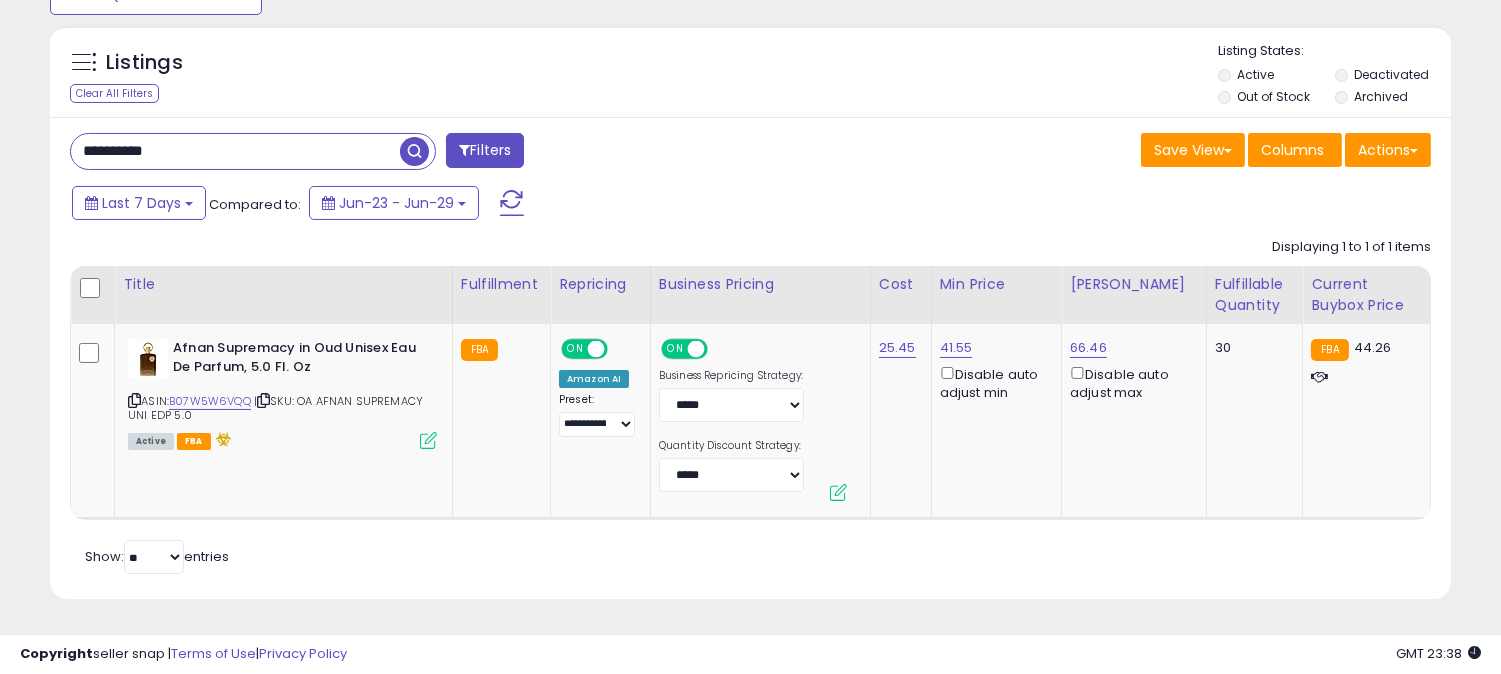 click on "Save View
Save As New View
Update Current View
Columns
Actions
Import  Export Visible Columns" at bounding box center (1099, 152) 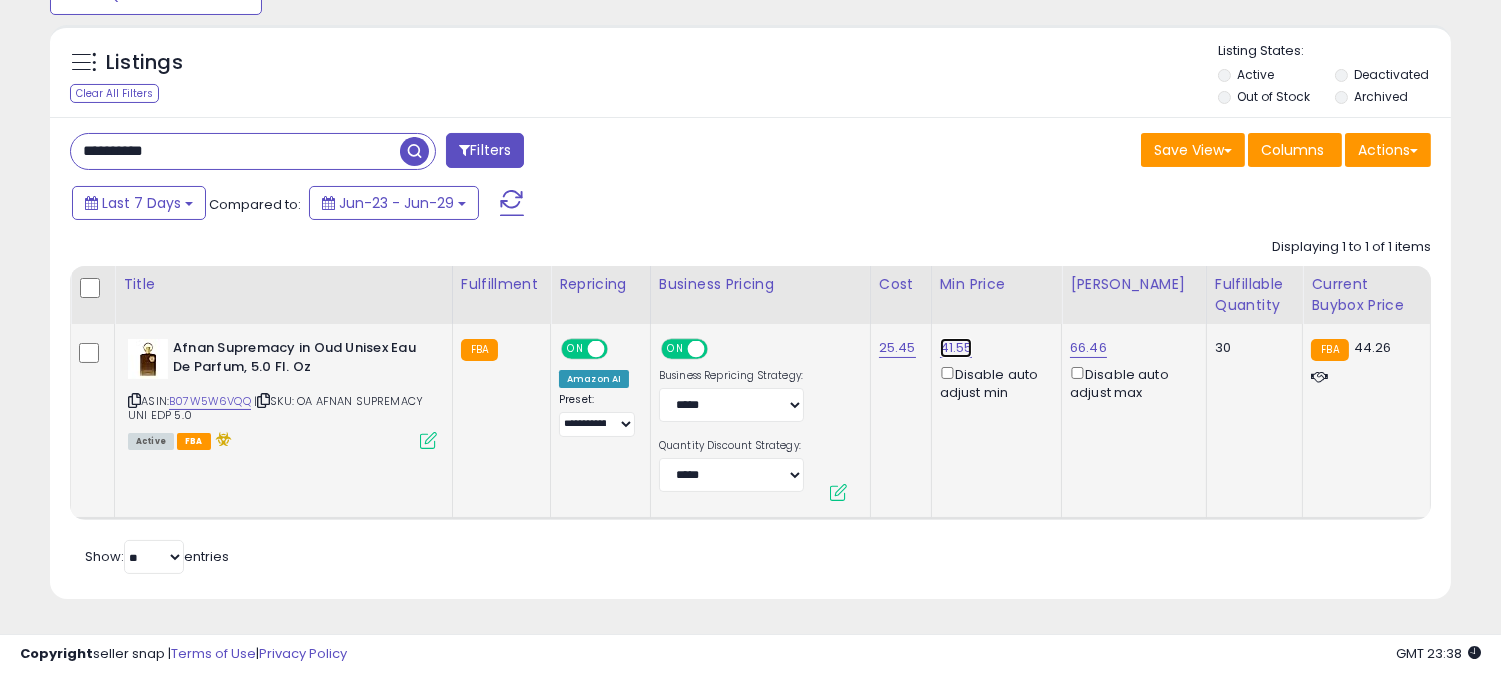 click on "41.55" at bounding box center [956, 348] 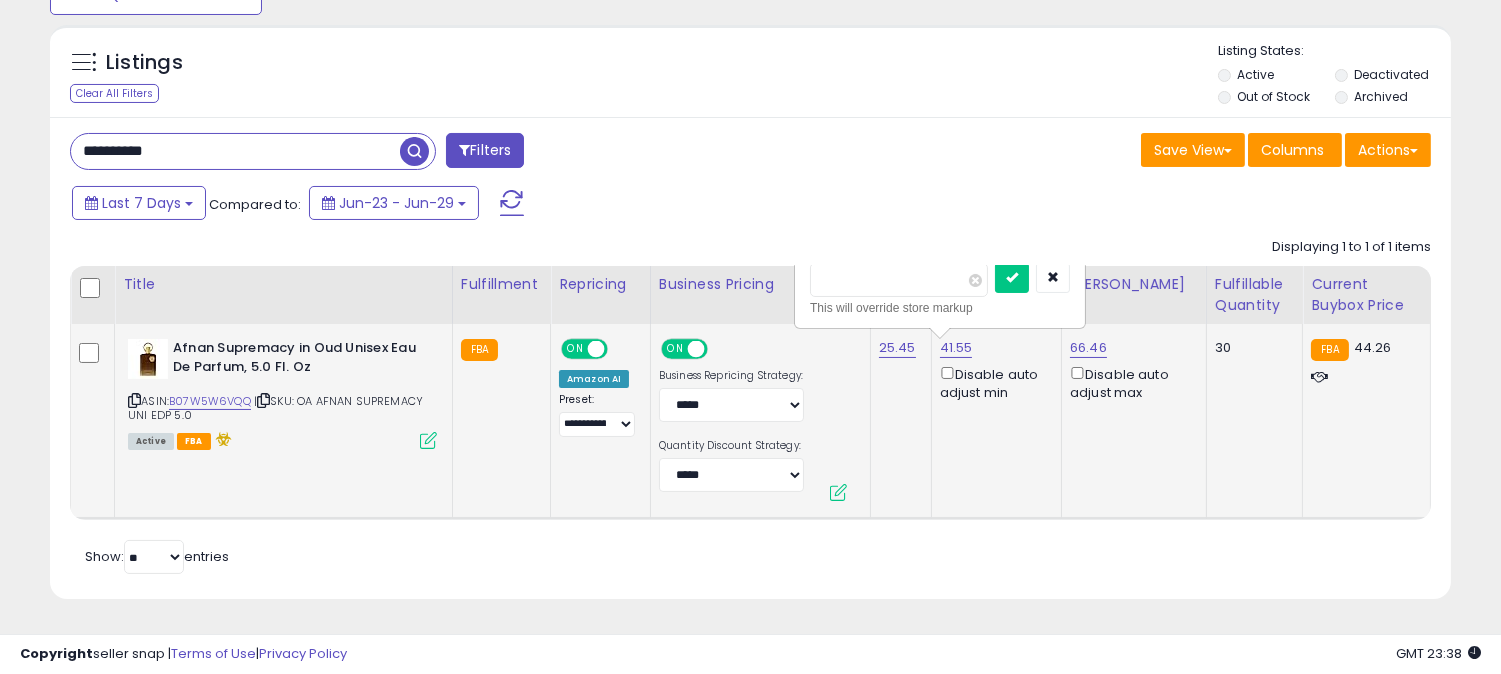 type on "*****" 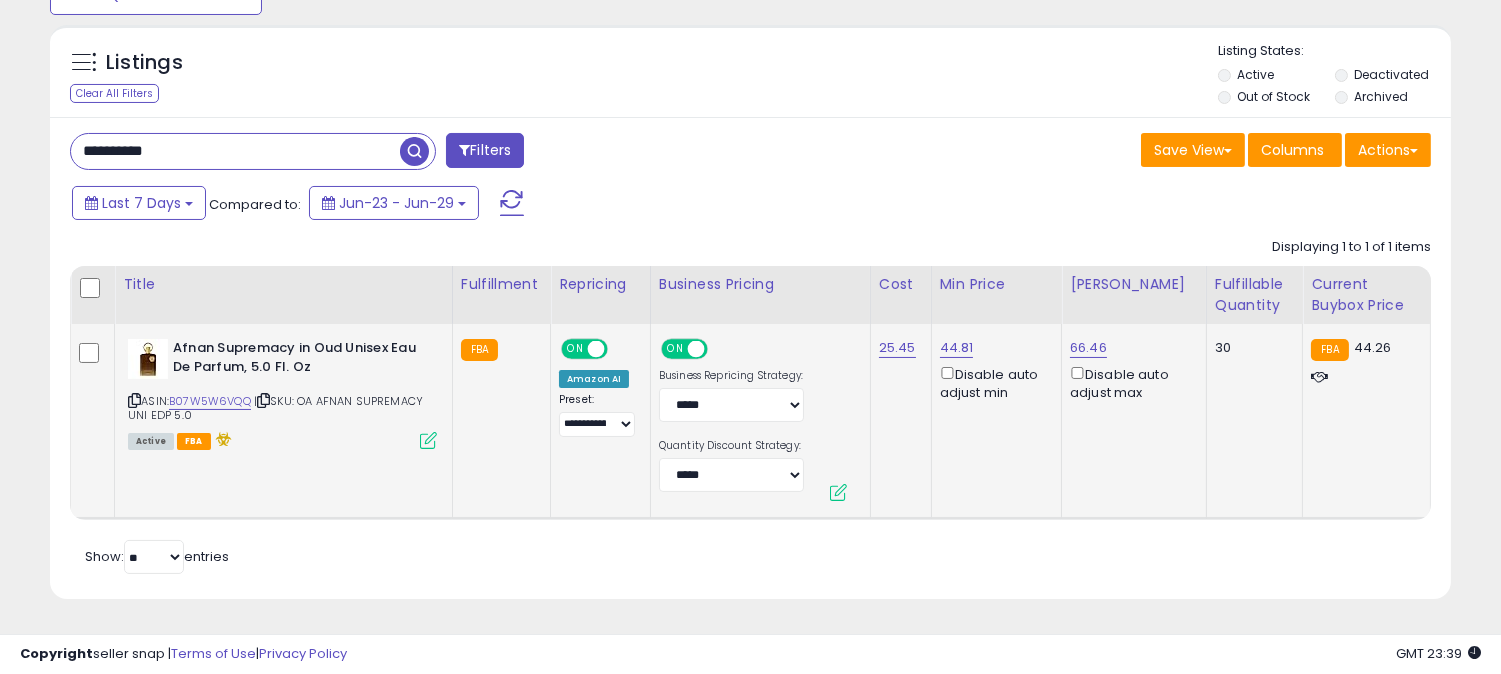 click on "**********" at bounding box center [235, 151] 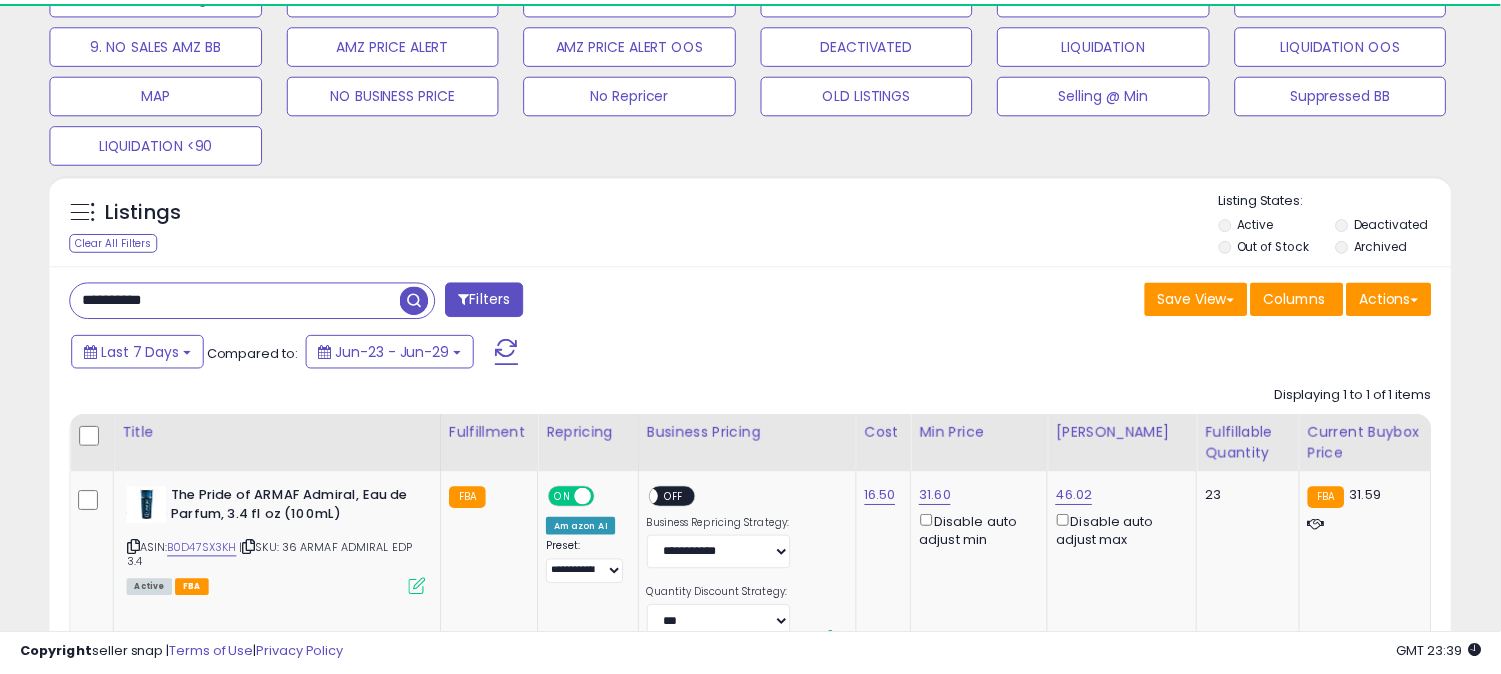 scroll, scrollTop: 371, scrollLeft: 0, axis: vertical 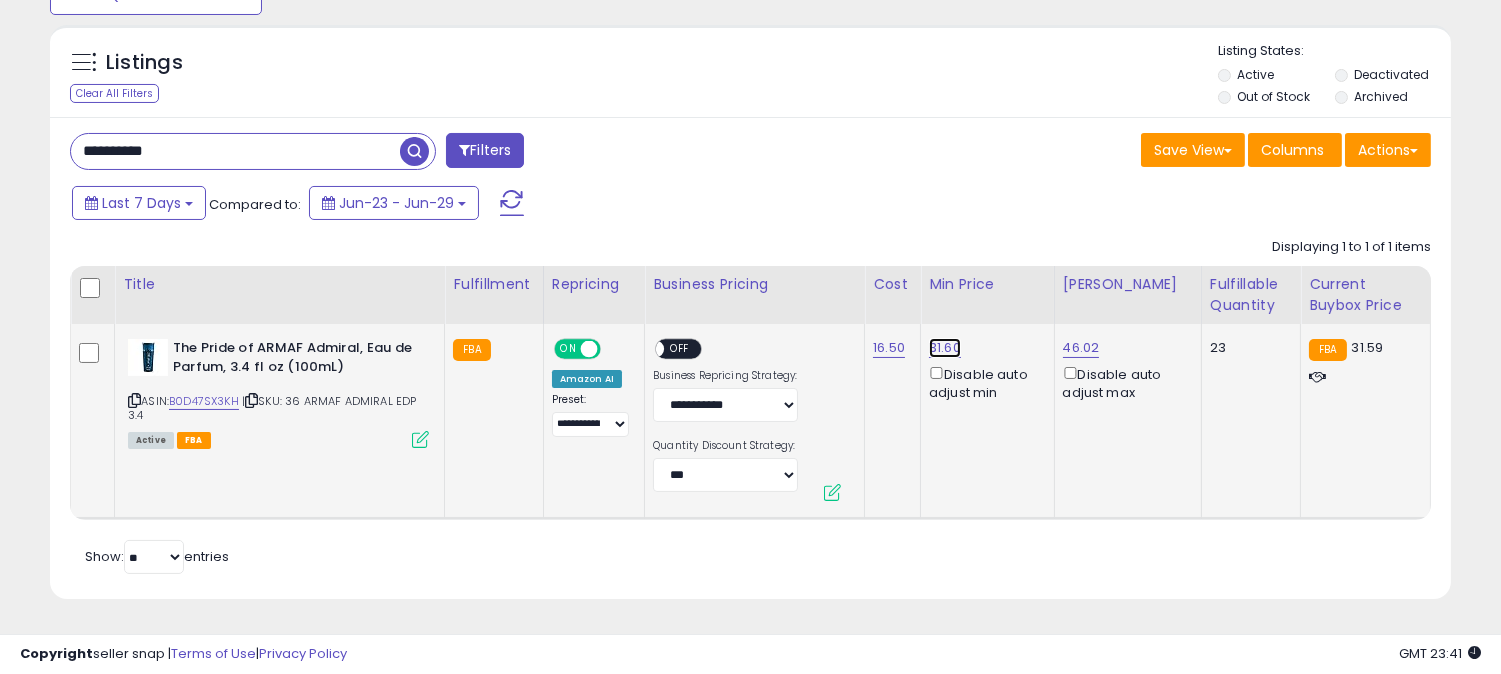 click on "31.60" at bounding box center [945, 348] 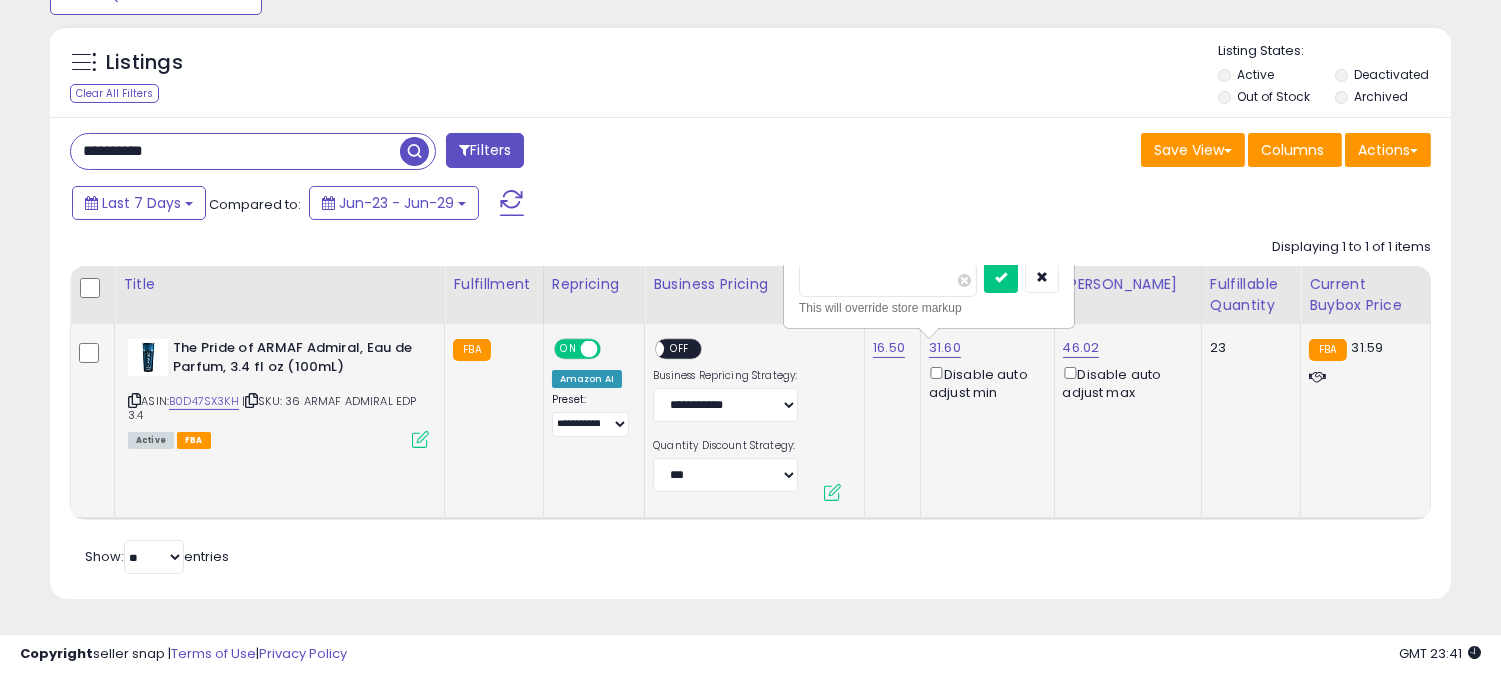type on "*****" 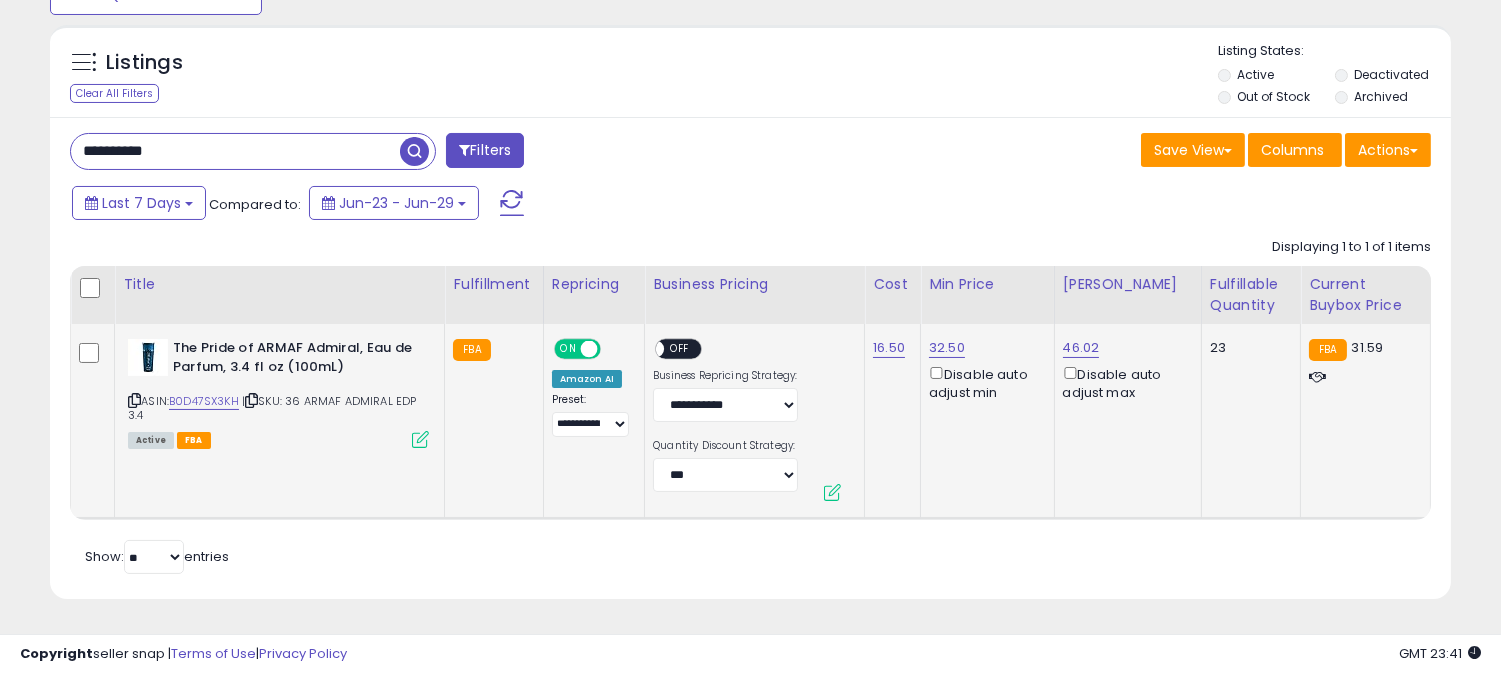 click on "**********" at bounding box center (235, 151) 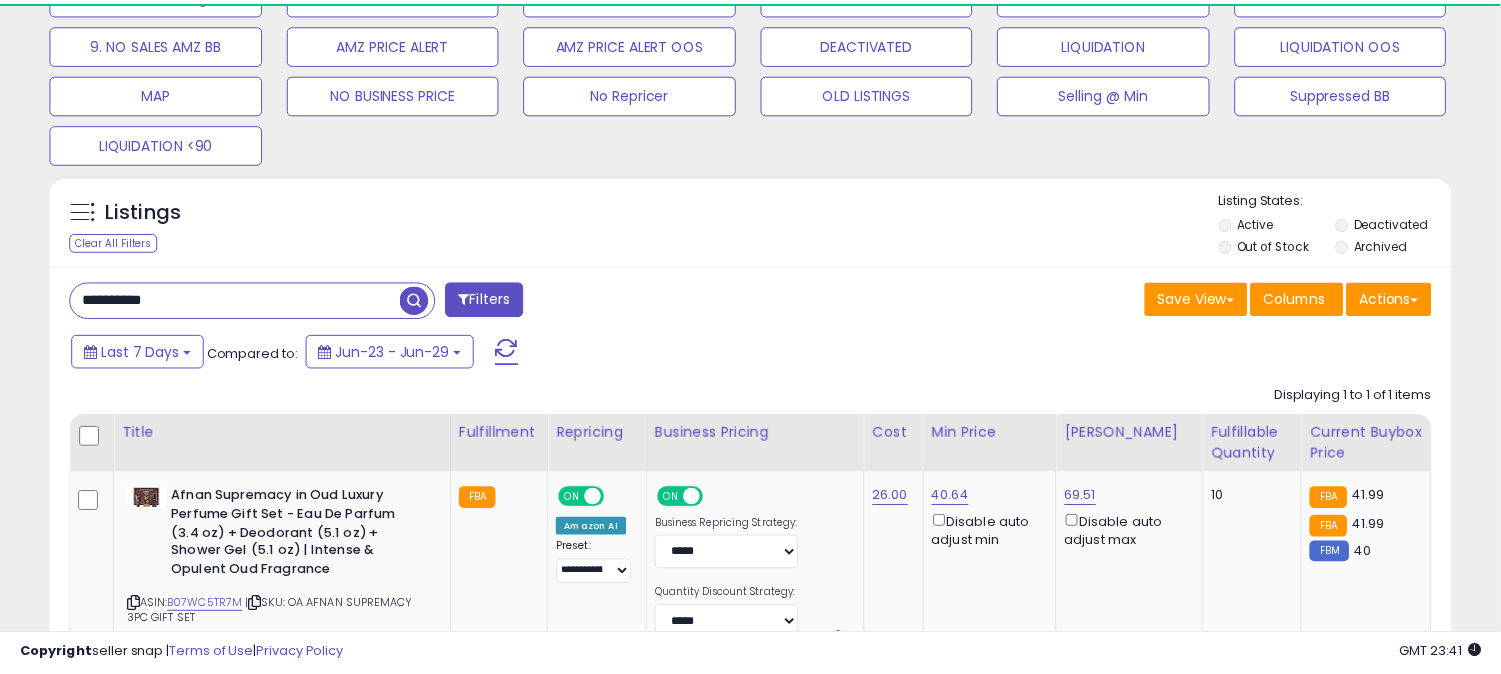 scroll, scrollTop: 371, scrollLeft: 0, axis: vertical 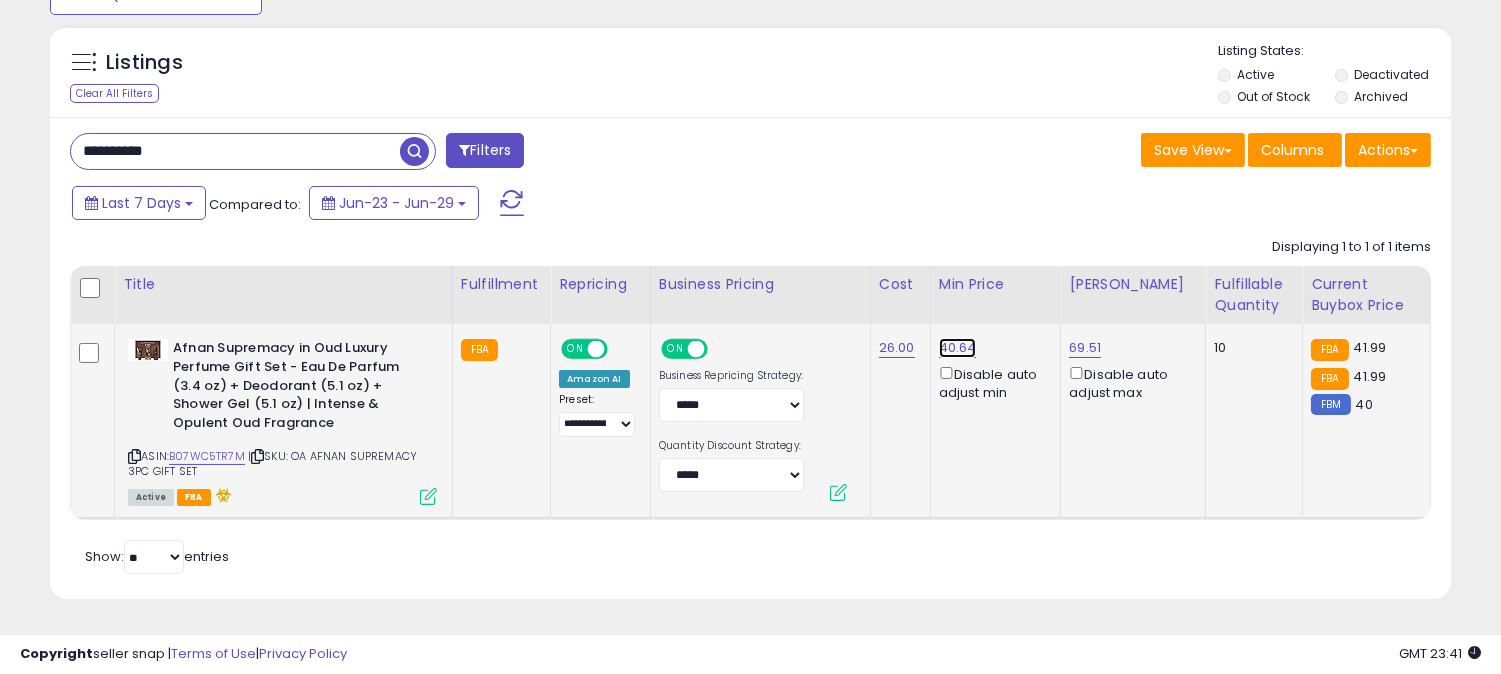 click on "40.64" at bounding box center (958, 348) 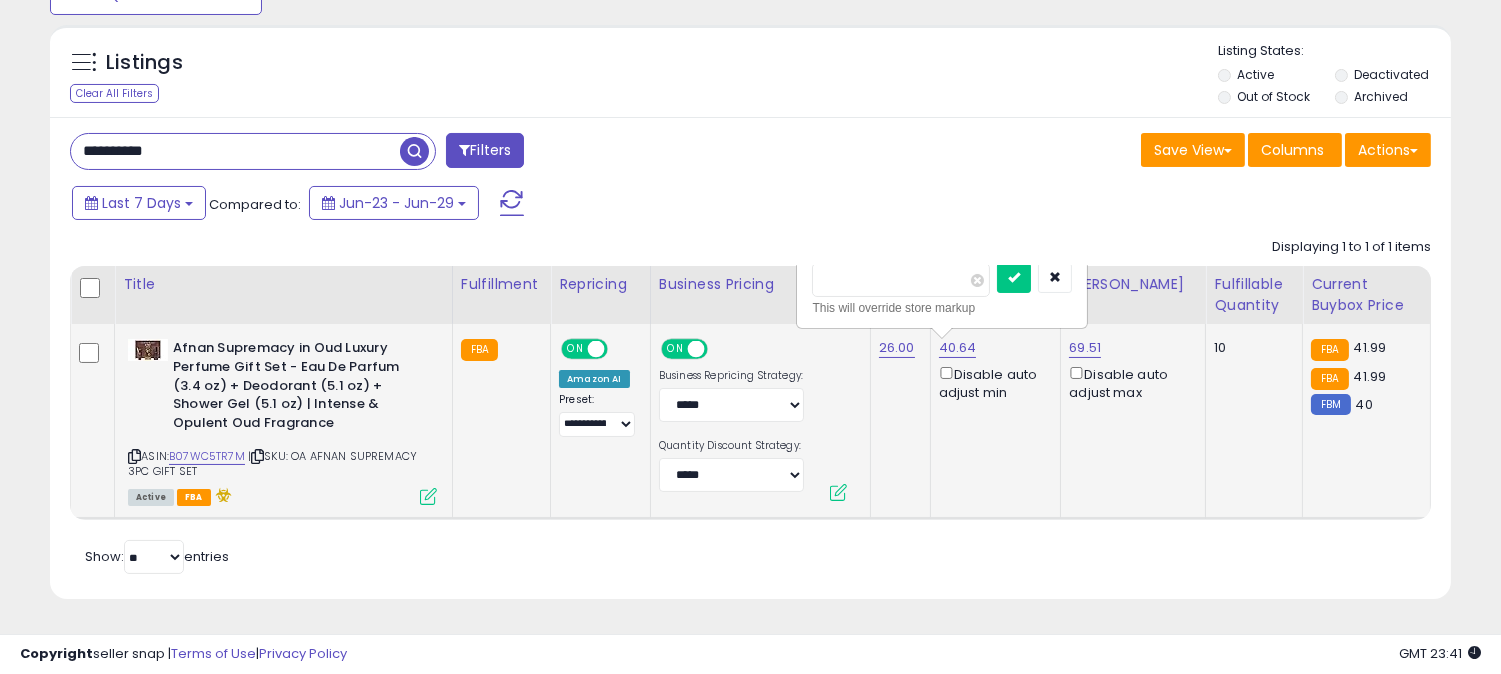 type on "*****" 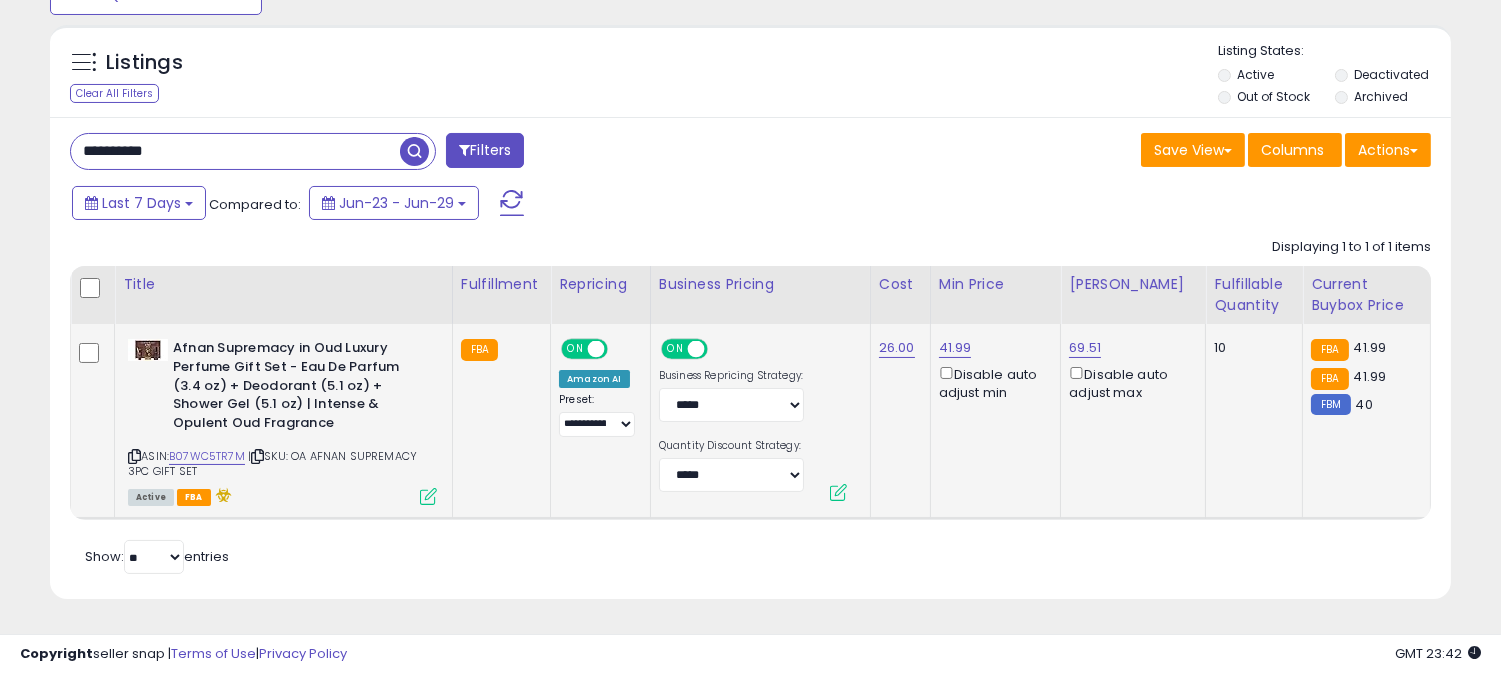 click on "**********" at bounding box center [235, 151] 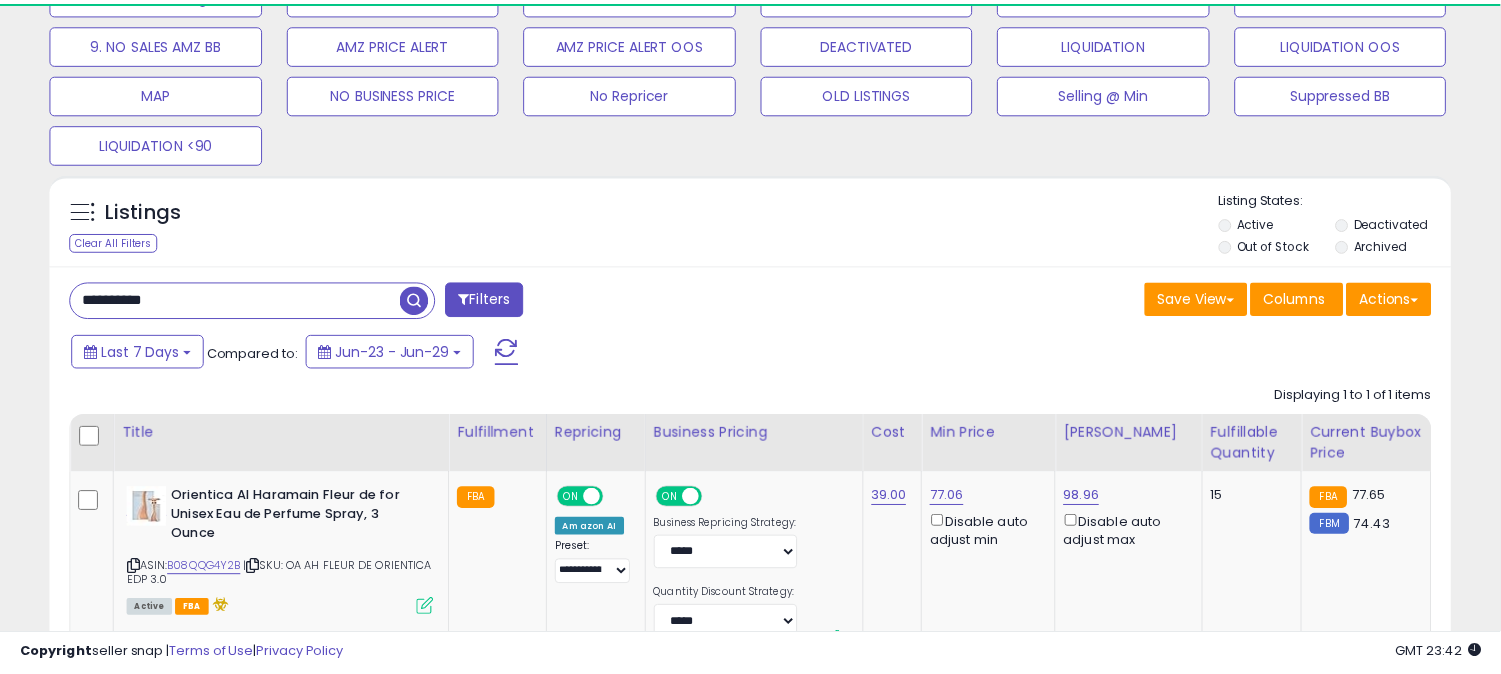 scroll, scrollTop: 371, scrollLeft: 0, axis: vertical 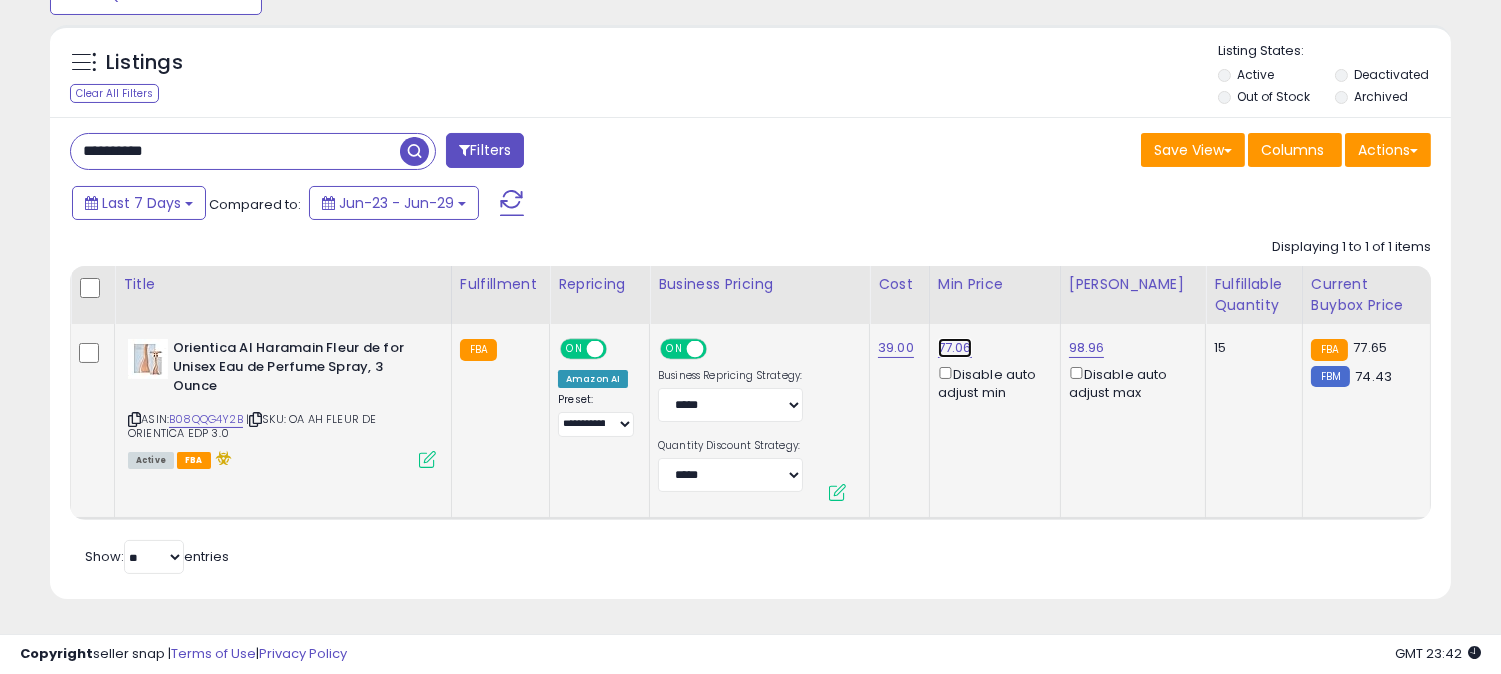 click on "77.06" at bounding box center [955, 348] 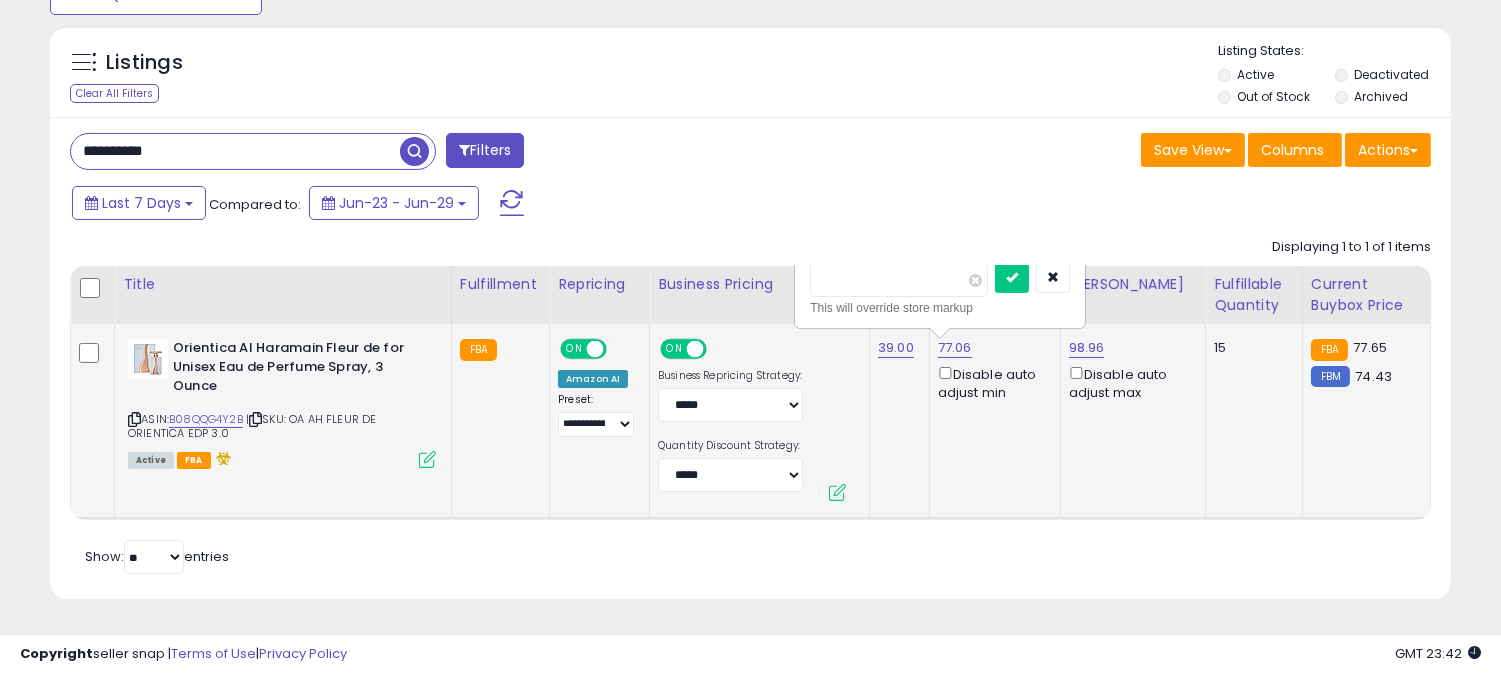 type on "*****" 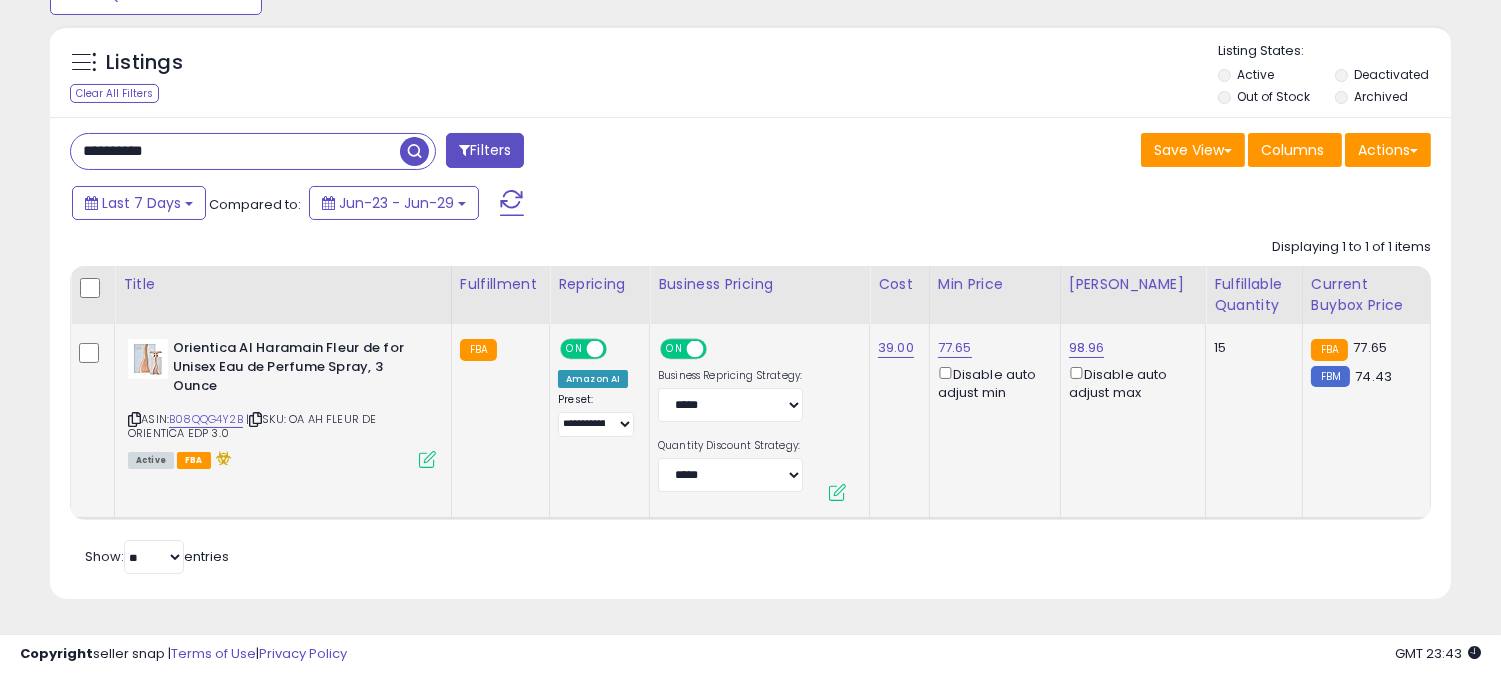 click on "**********" at bounding box center (235, 151) 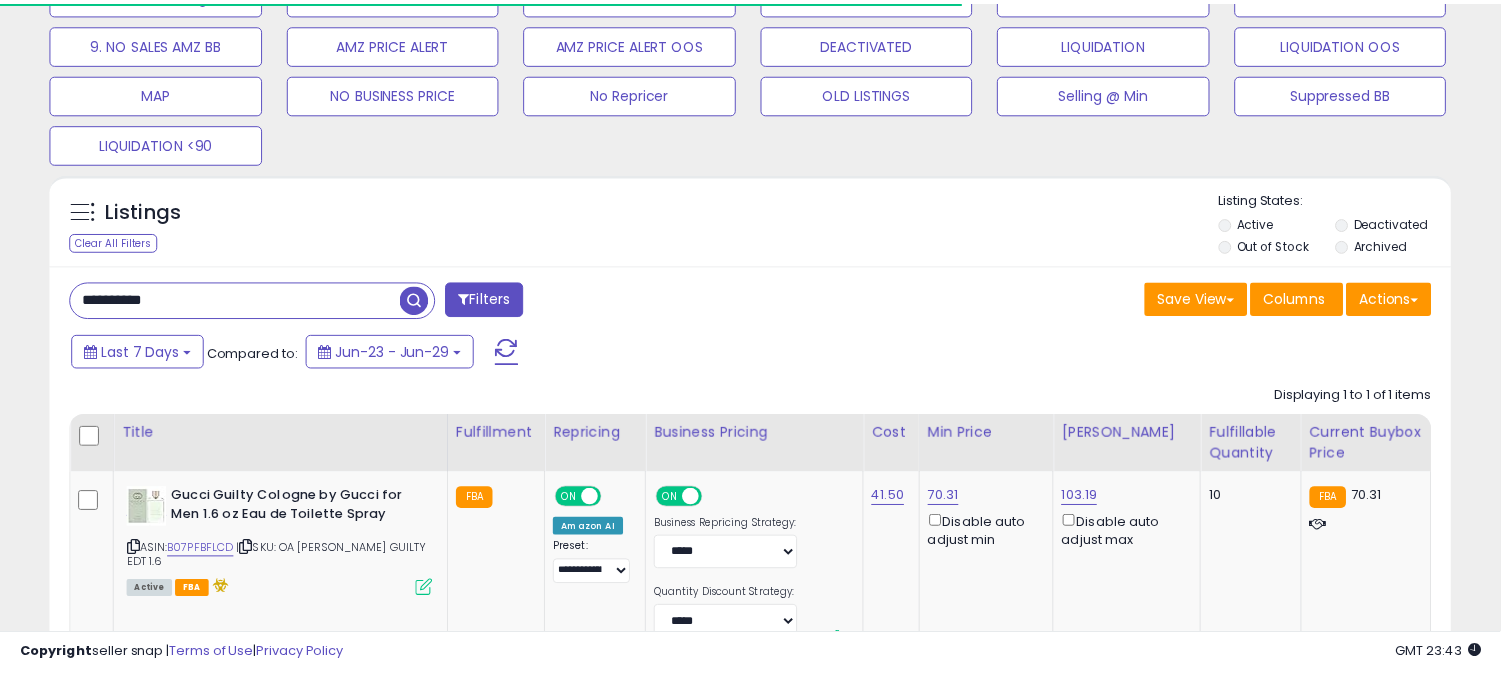 scroll, scrollTop: 371, scrollLeft: 0, axis: vertical 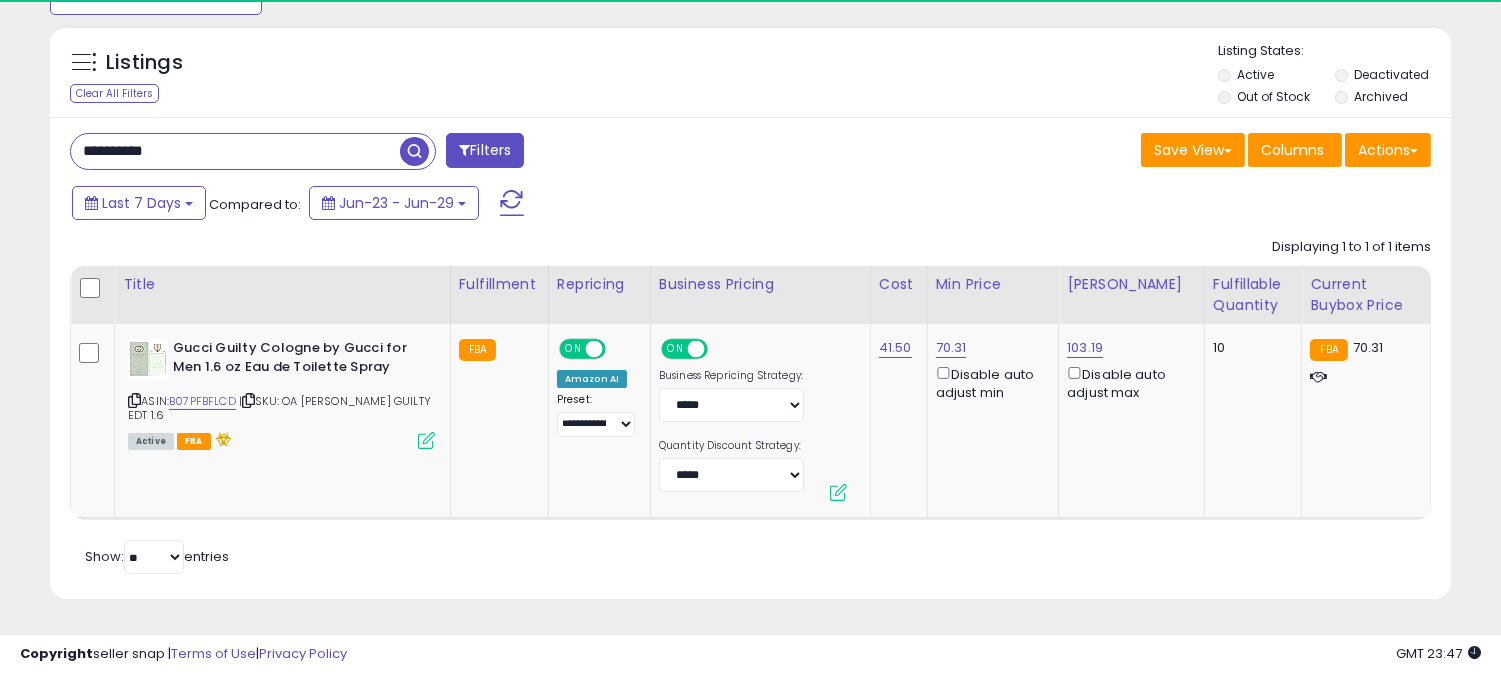 click on "**********" at bounding box center [235, 151] 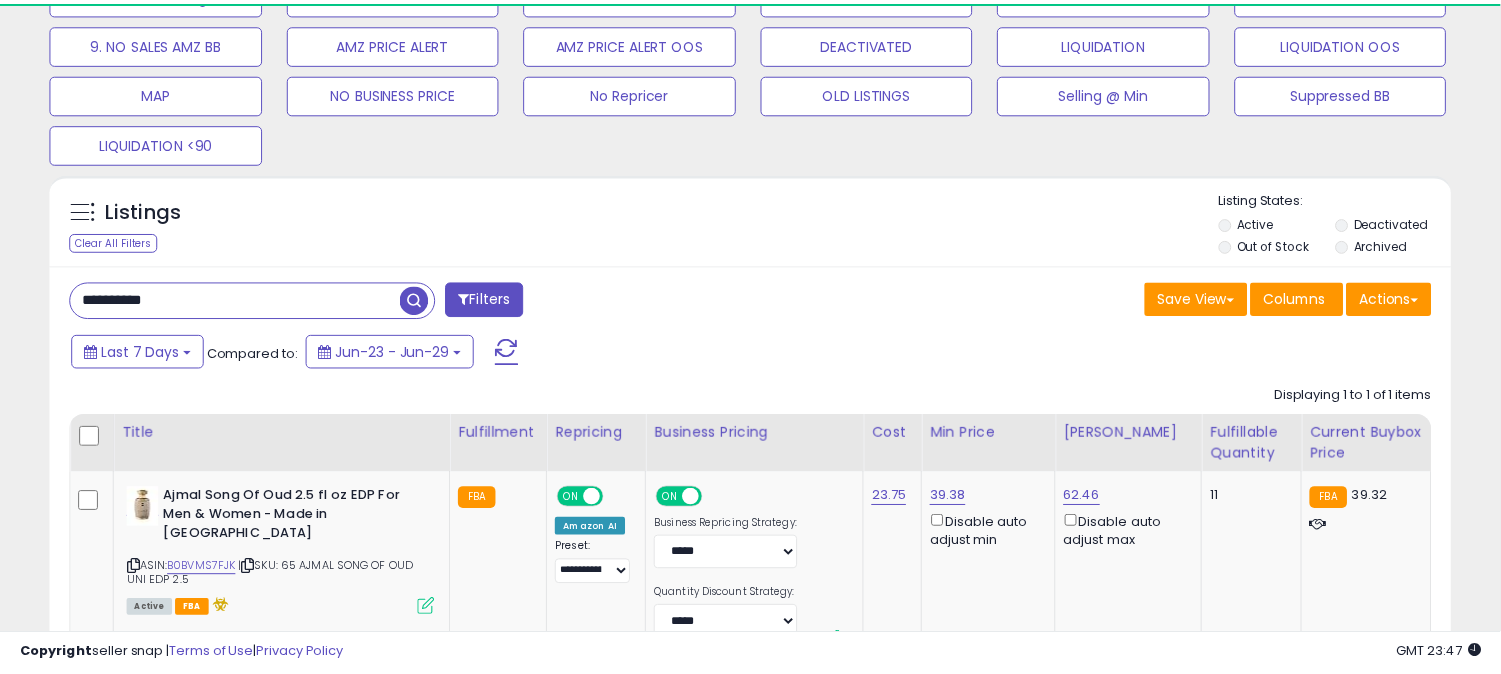 scroll, scrollTop: 371, scrollLeft: 0, axis: vertical 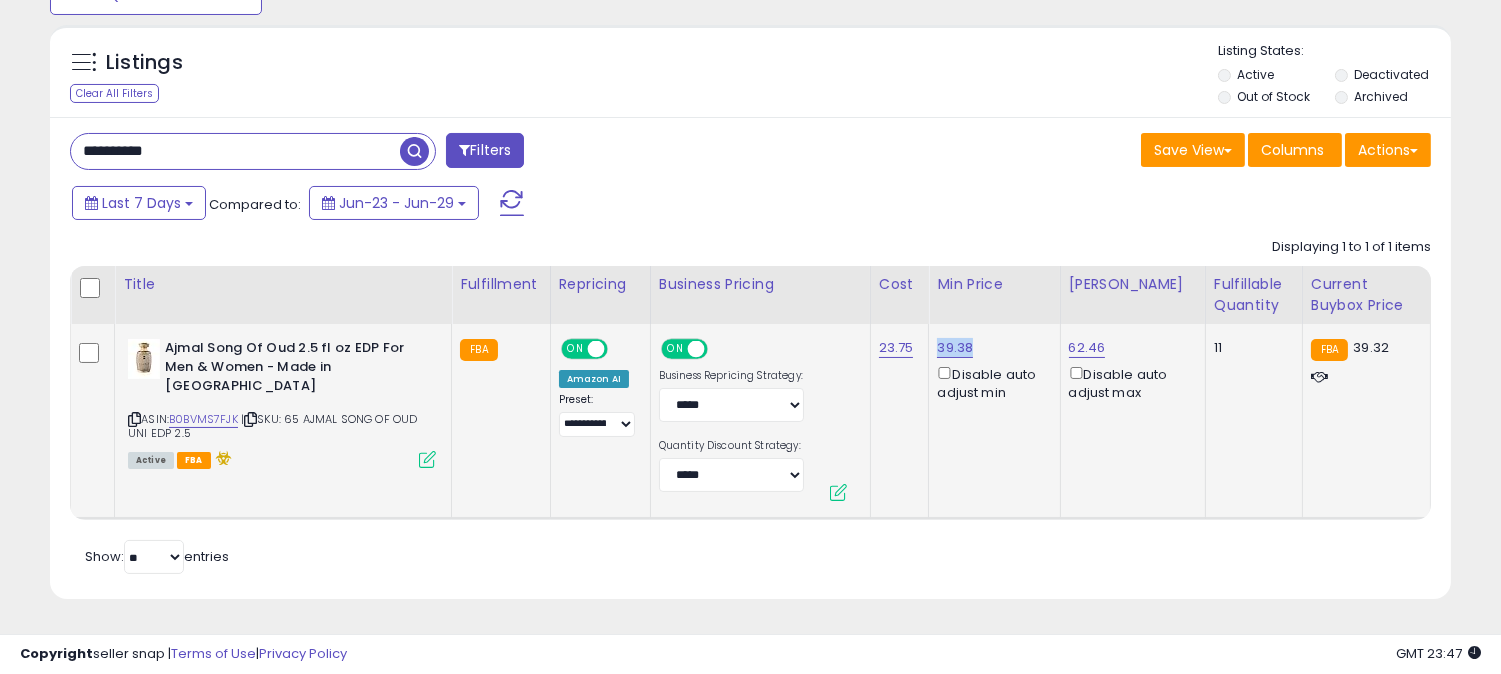 drag, startPoint x: 987, startPoint y: 344, endPoint x: 938, endPoint y: 348, distance: 49.162994 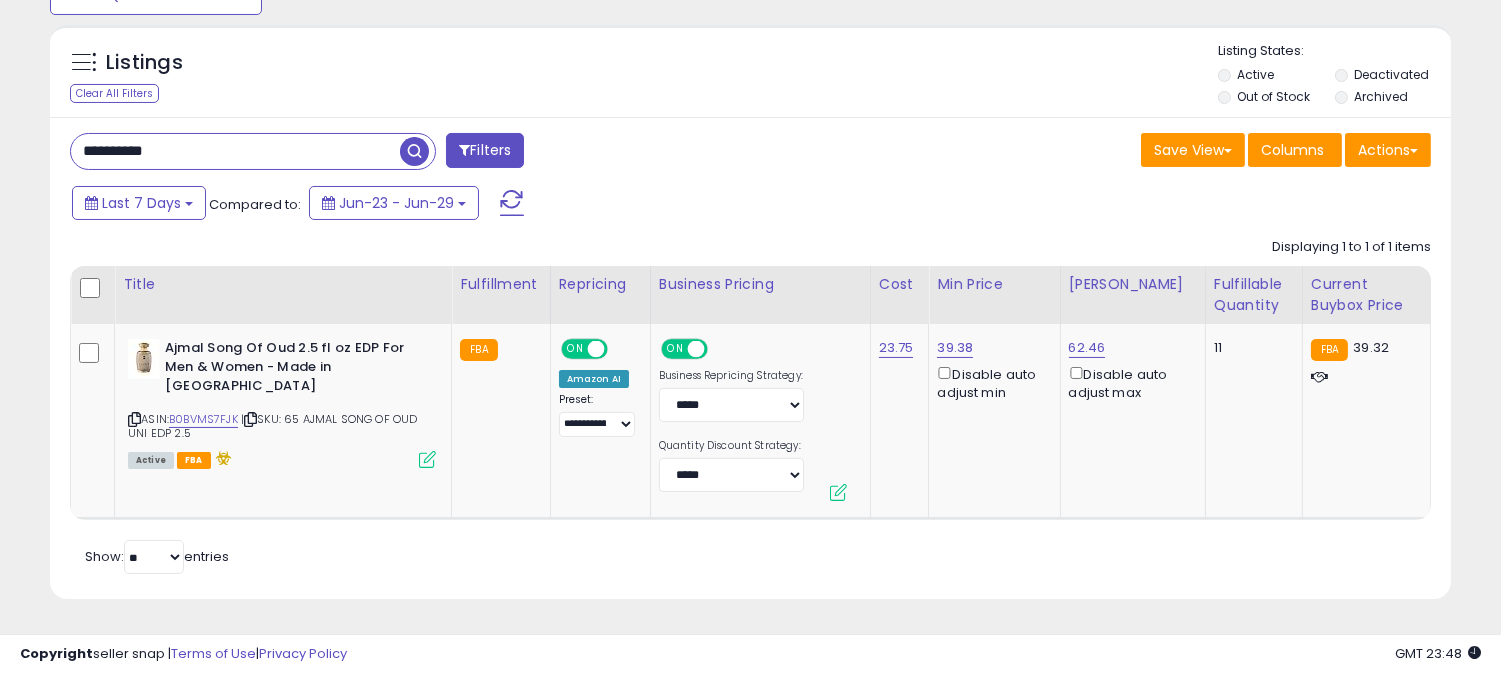 click on "**********" at bounding box center [235, 151] 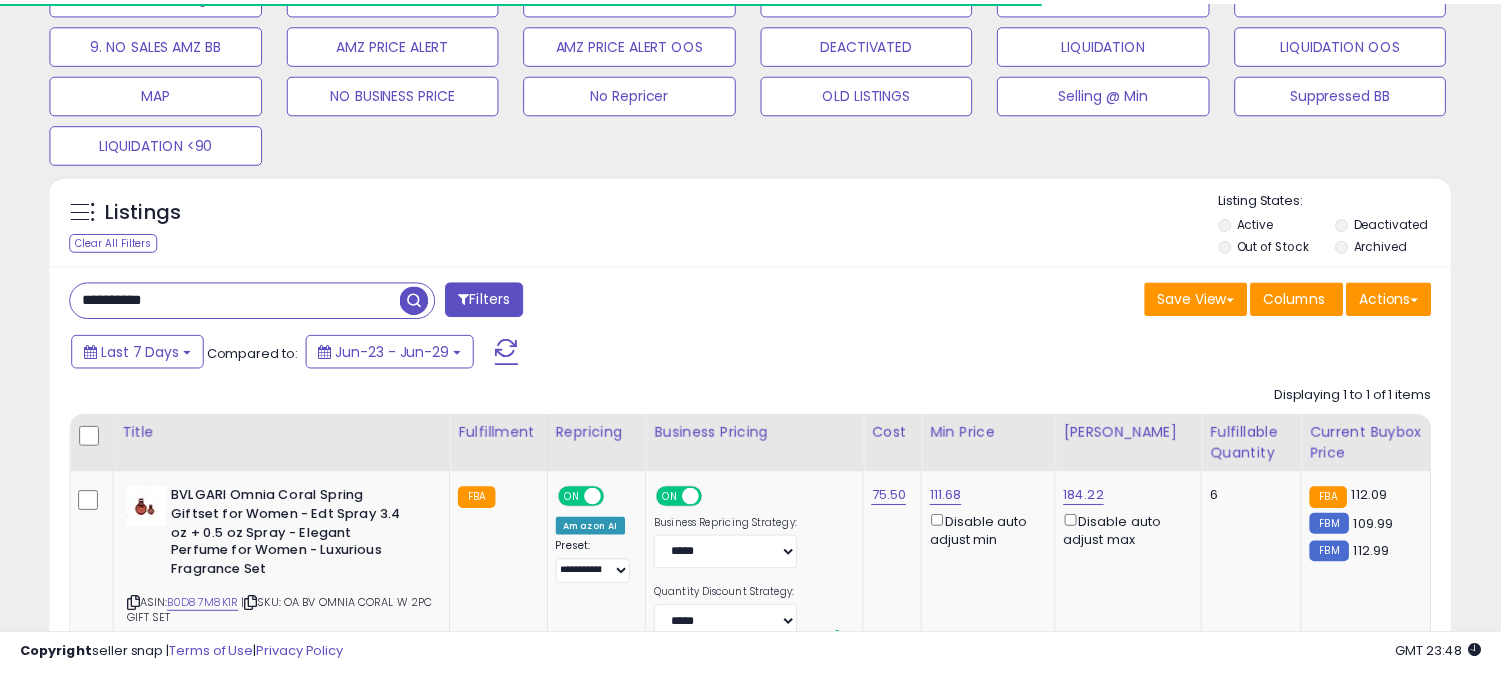 scroll, scrollTop: 371, scrollLeft: 0, axis: vertical 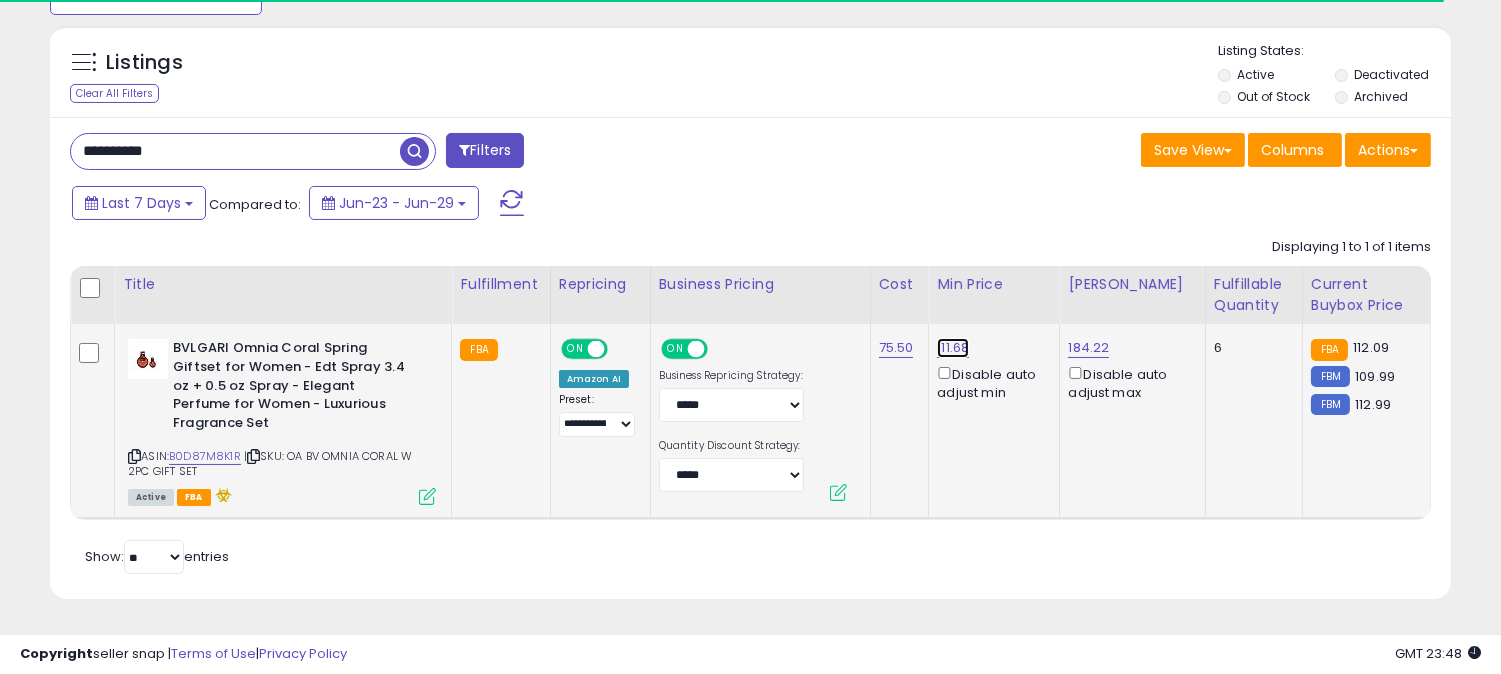 click on "111.68" at bounding box center [953, 348] 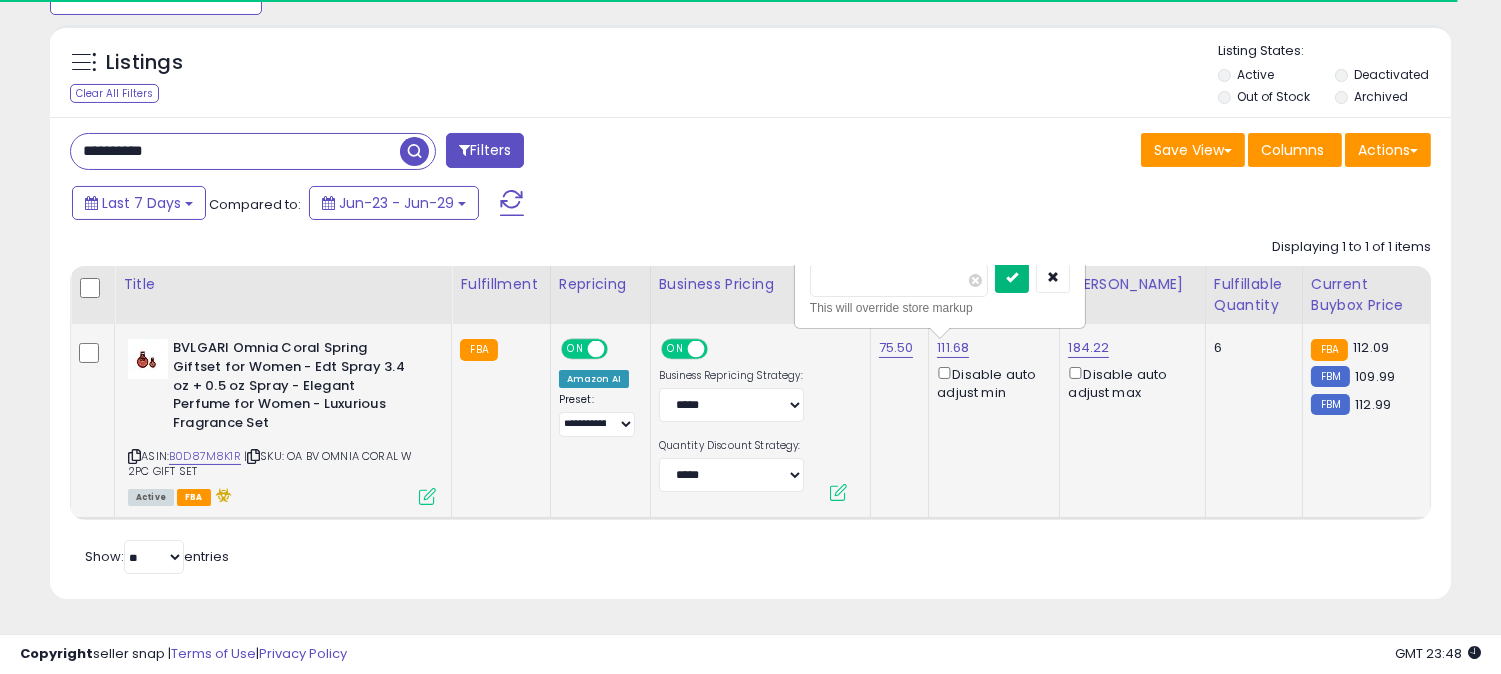 type on "******" 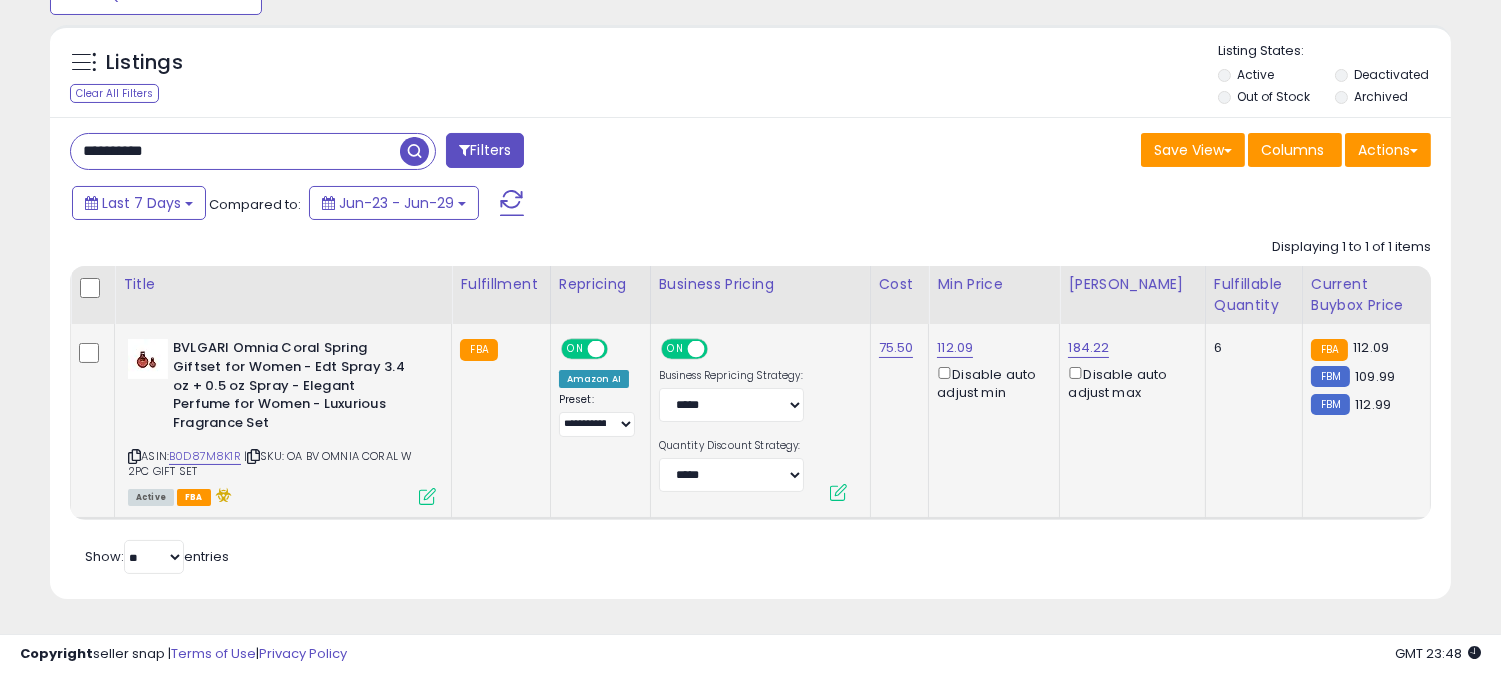 click on "**********" at bounding box center (235, 151) 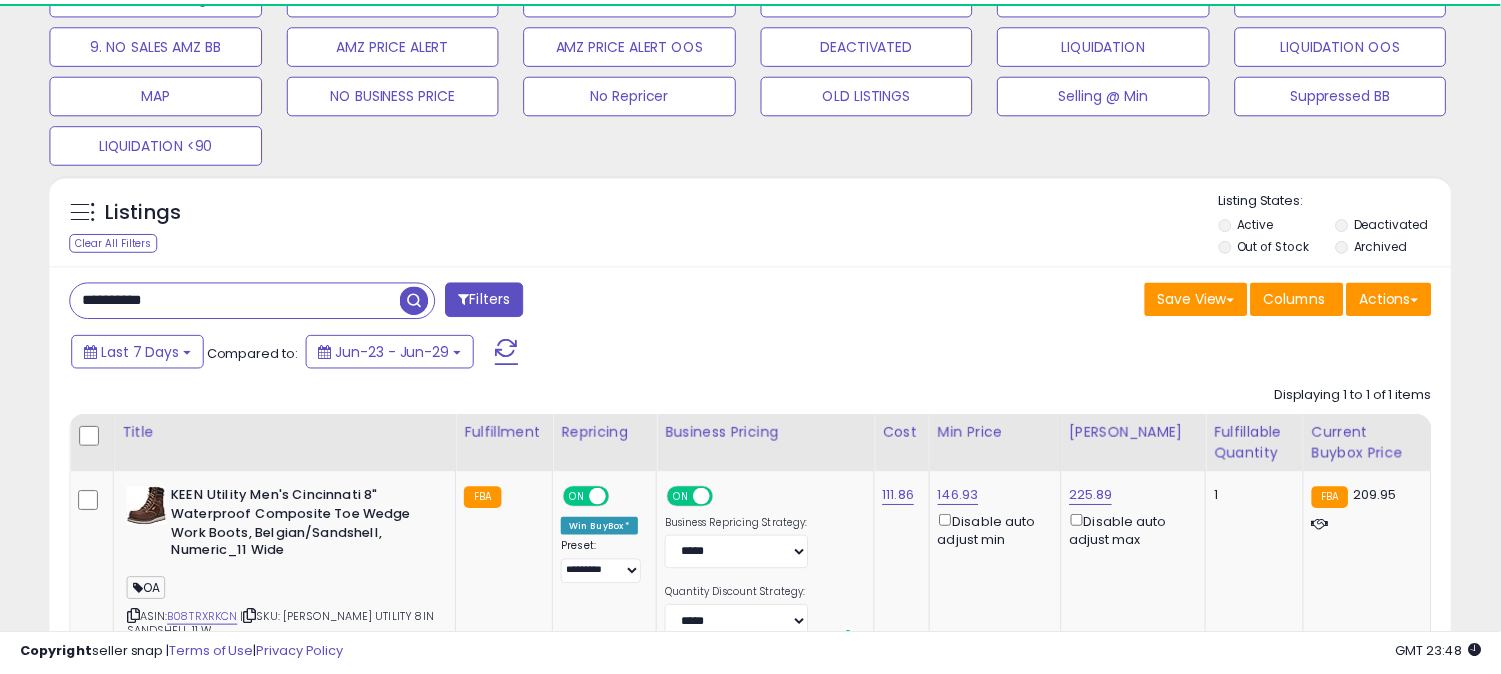 scroll, scrollTop: 371, scrollLeft: 0, axis: vertical 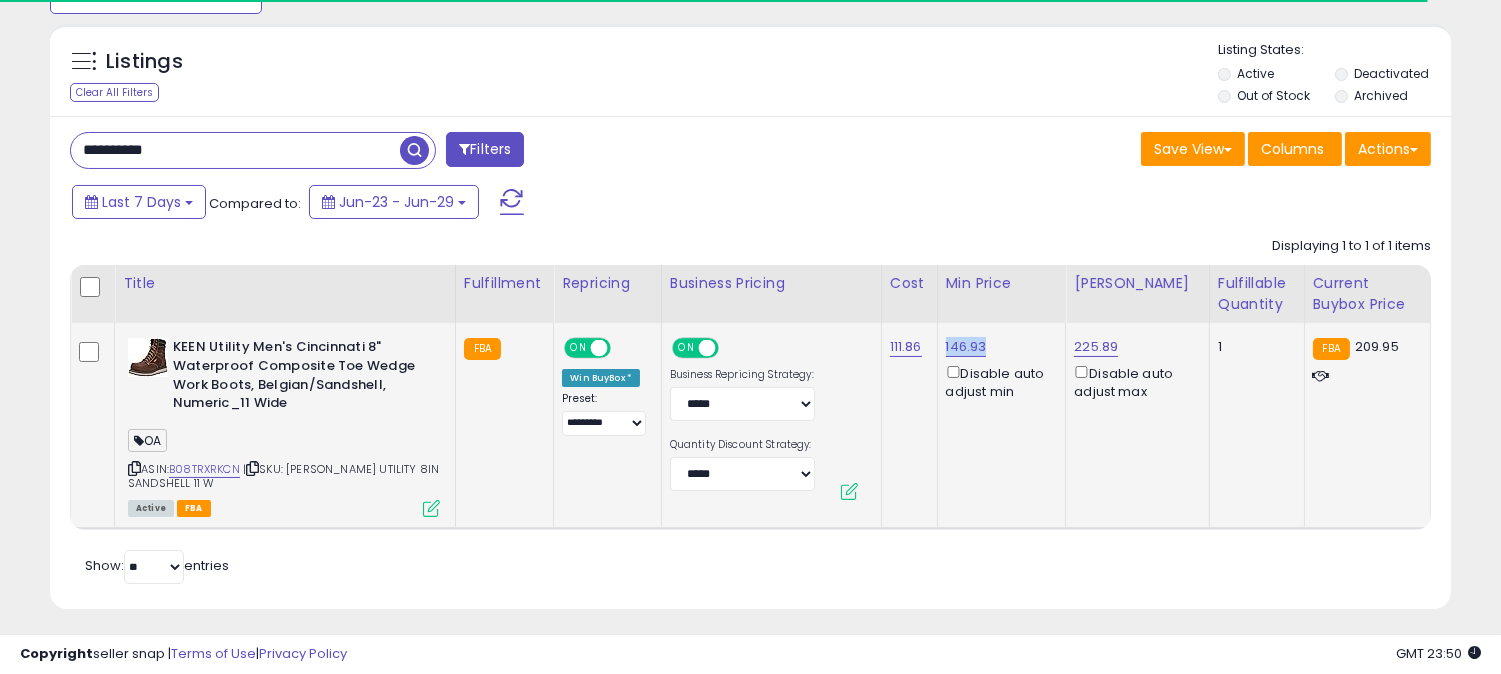 drag, startPoint x: 998, startPoint y: 343, endPoint x: 935, endPoint y: 343, distance: 63 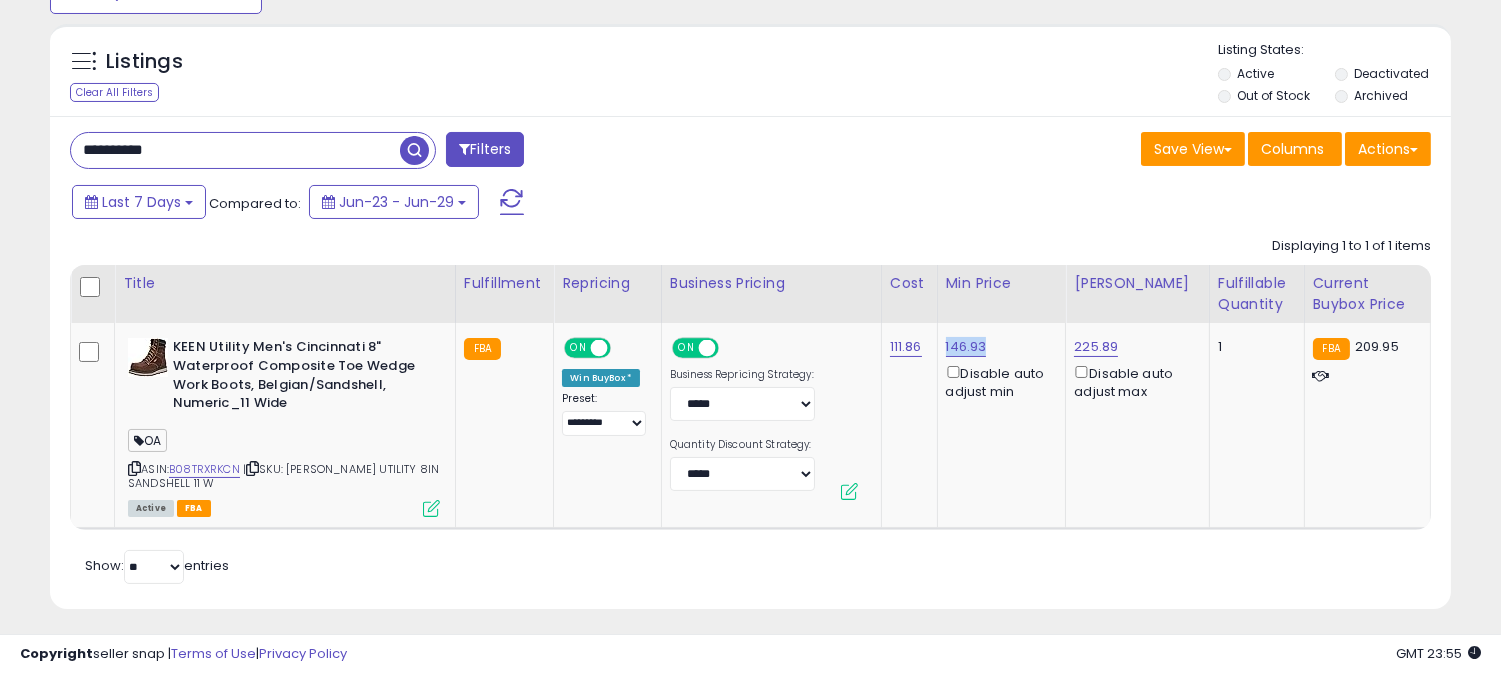 click on "**********" at bounding box center (235, 150) 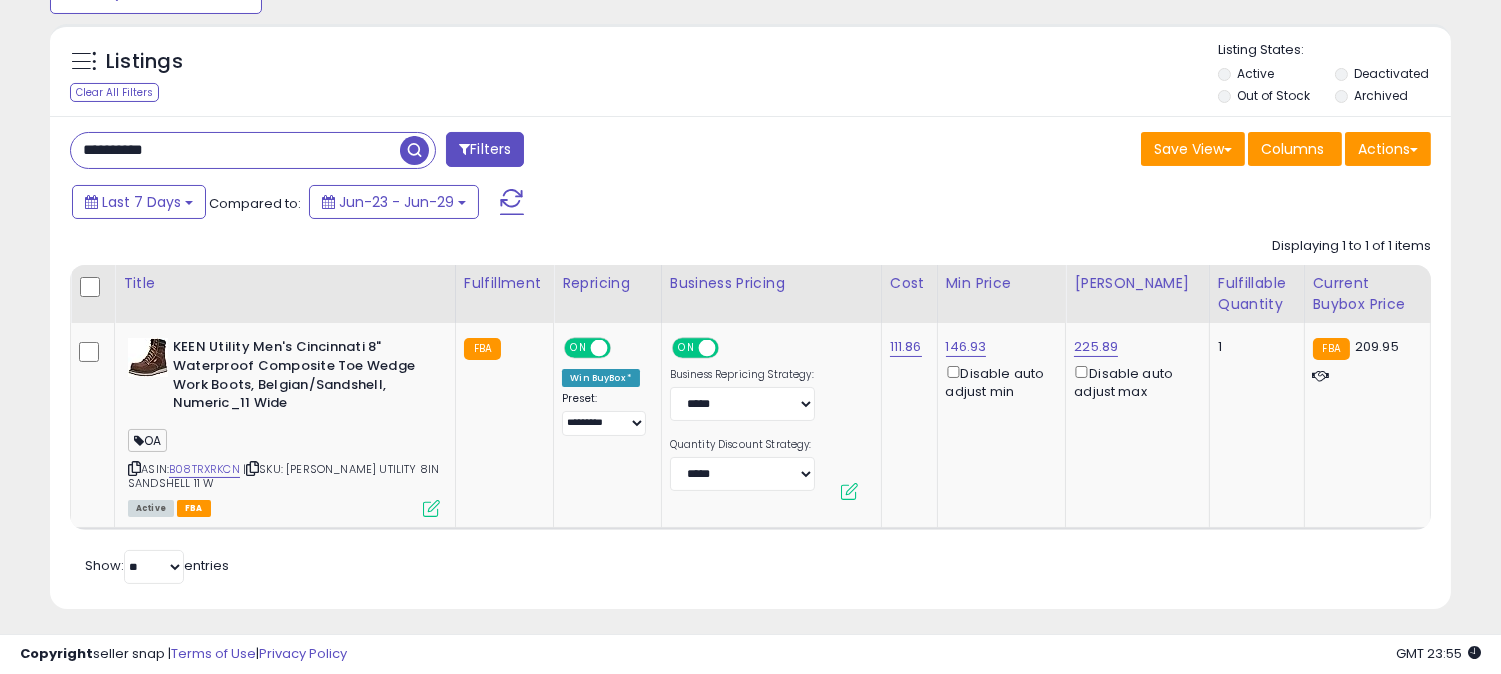 paste 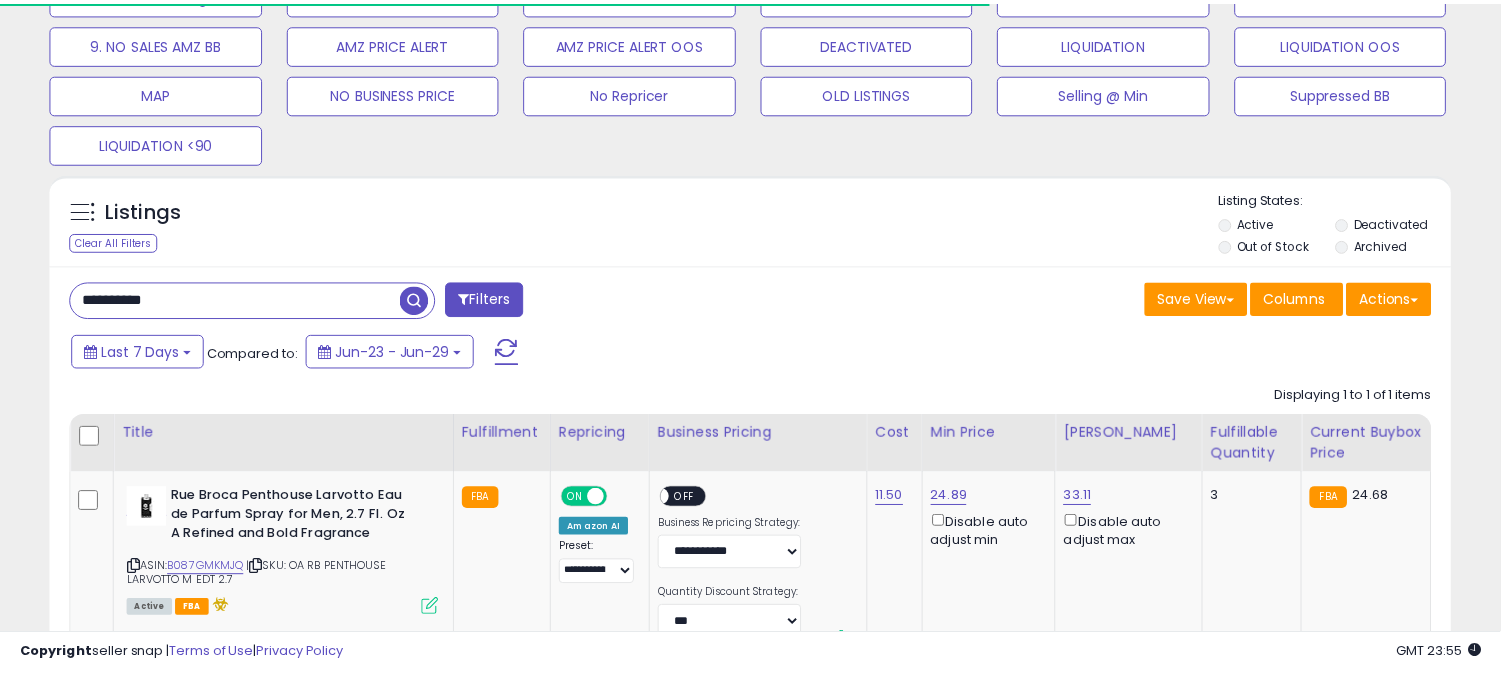 scroll, scrollTop: 371, scrollLeft: 0, axis: vertical 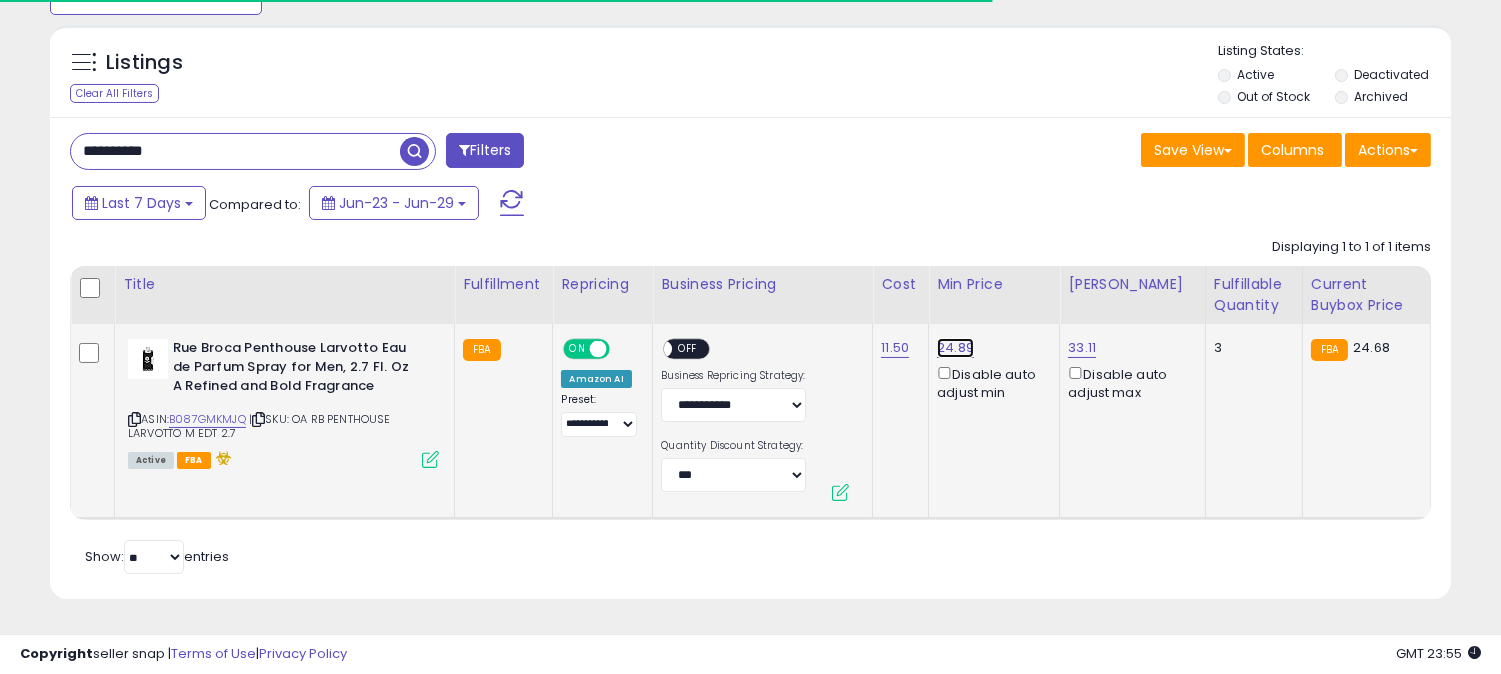 click on "24.89" at bounding box center [955, 348] 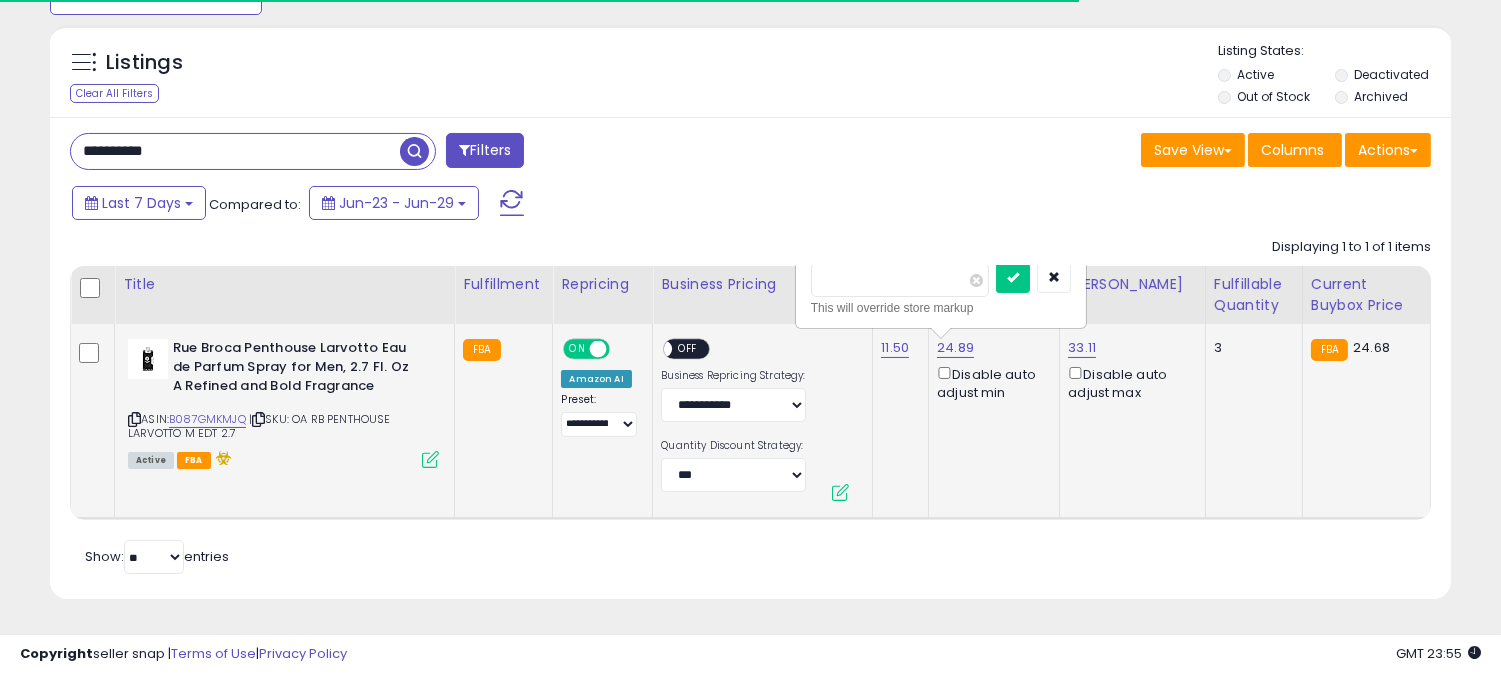 type on "*****" 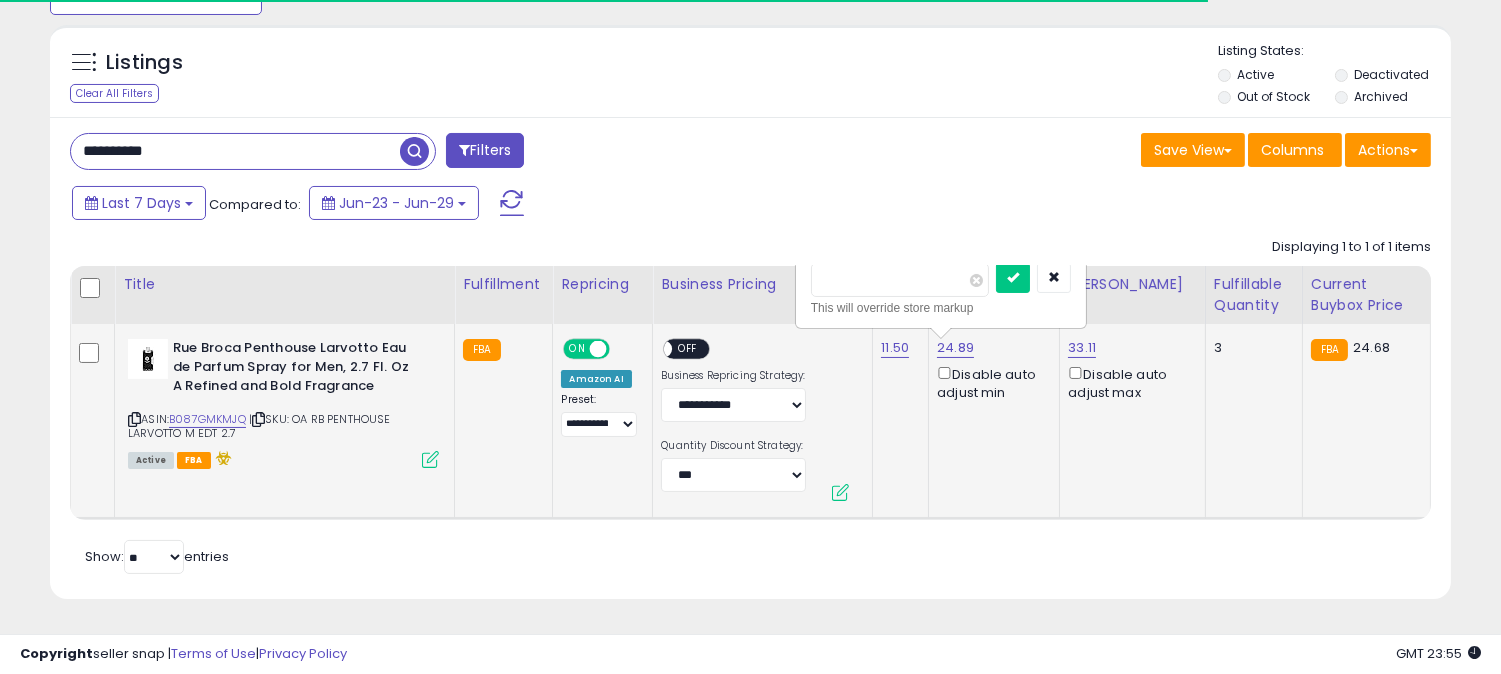 click at bounding box center (1013, 278) 